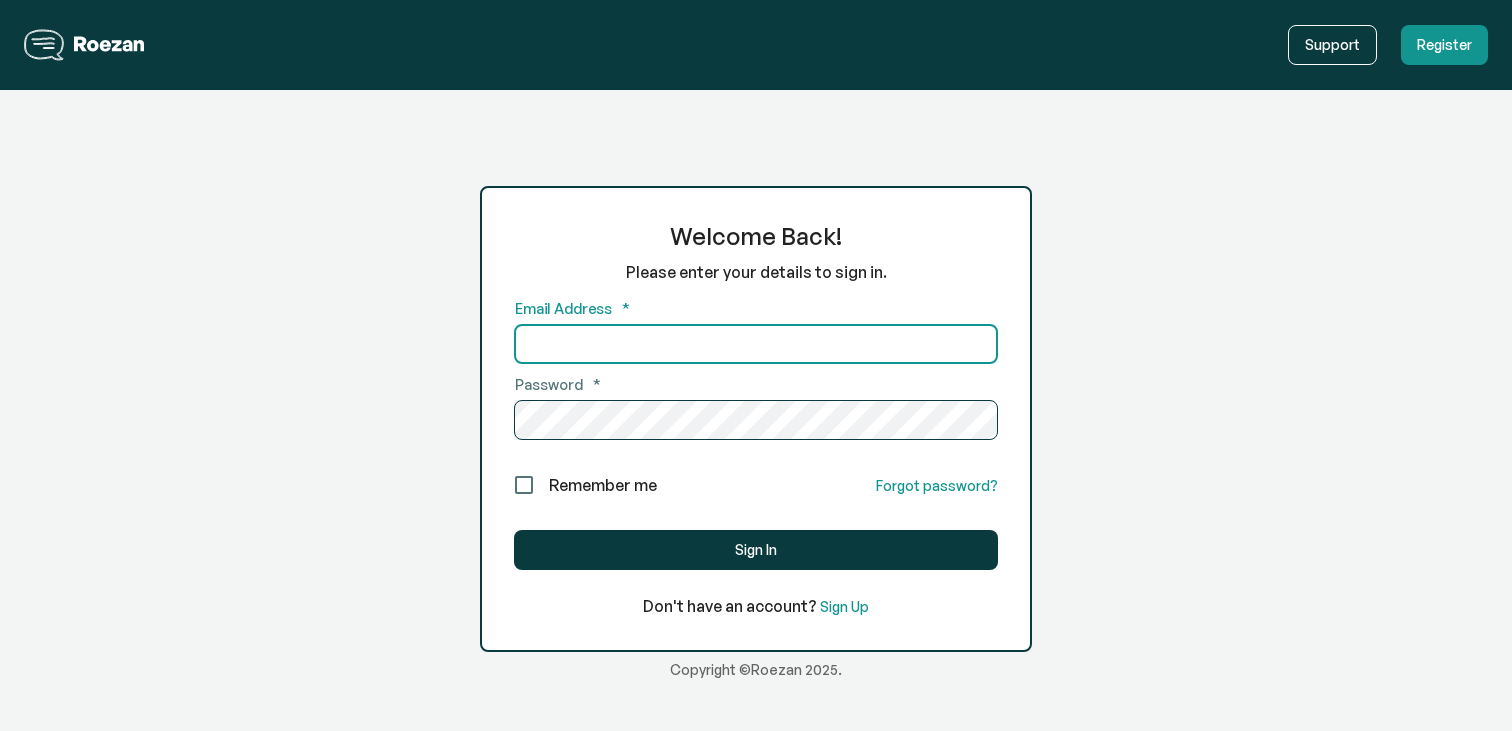 scroll, scrollTop: 0, scrollLeft: 0, axis: both 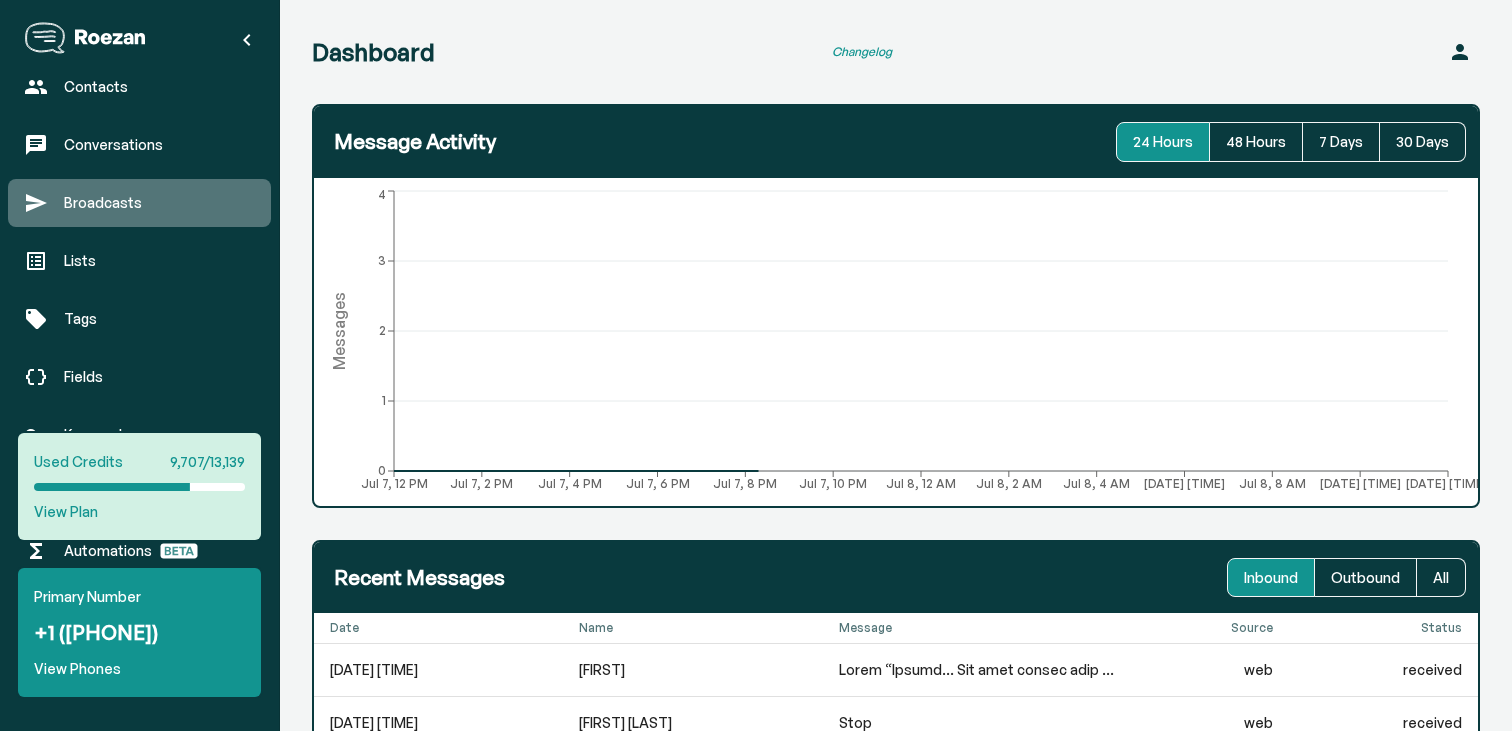 click on "Broadcasts" at bounding box center [159, 203] 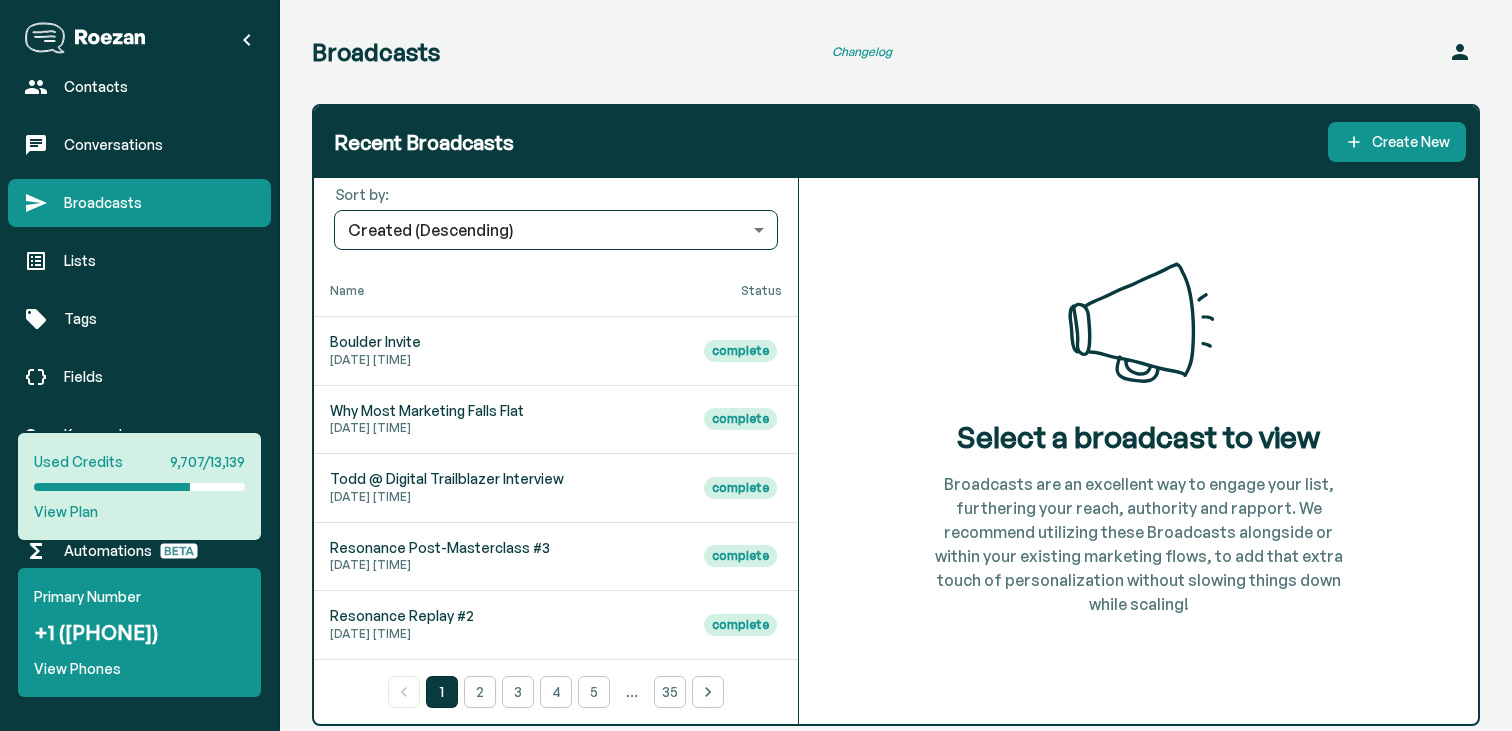 click on "Recent Broadcasts Create New" at bounding box center [896, 142] 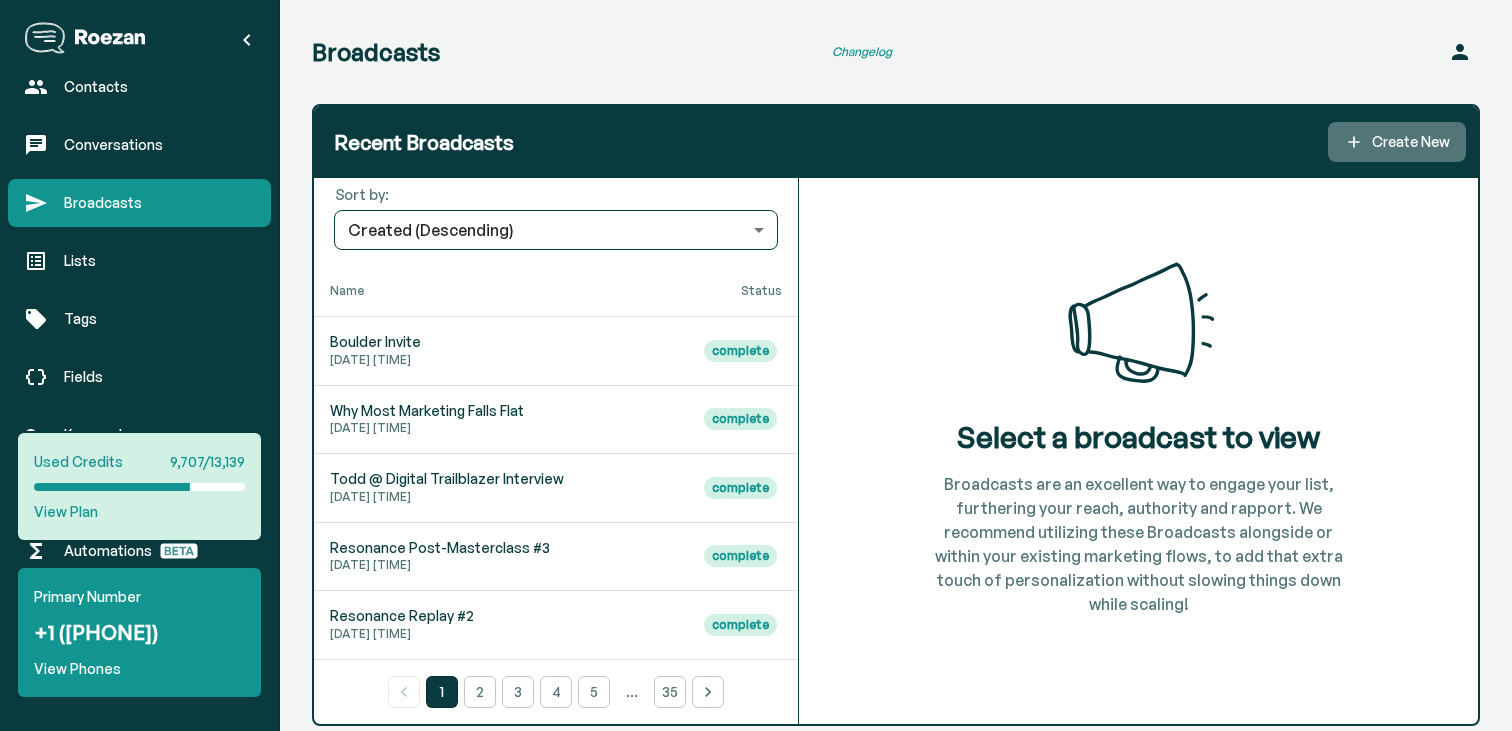 click at bounding box center (1354, 142) 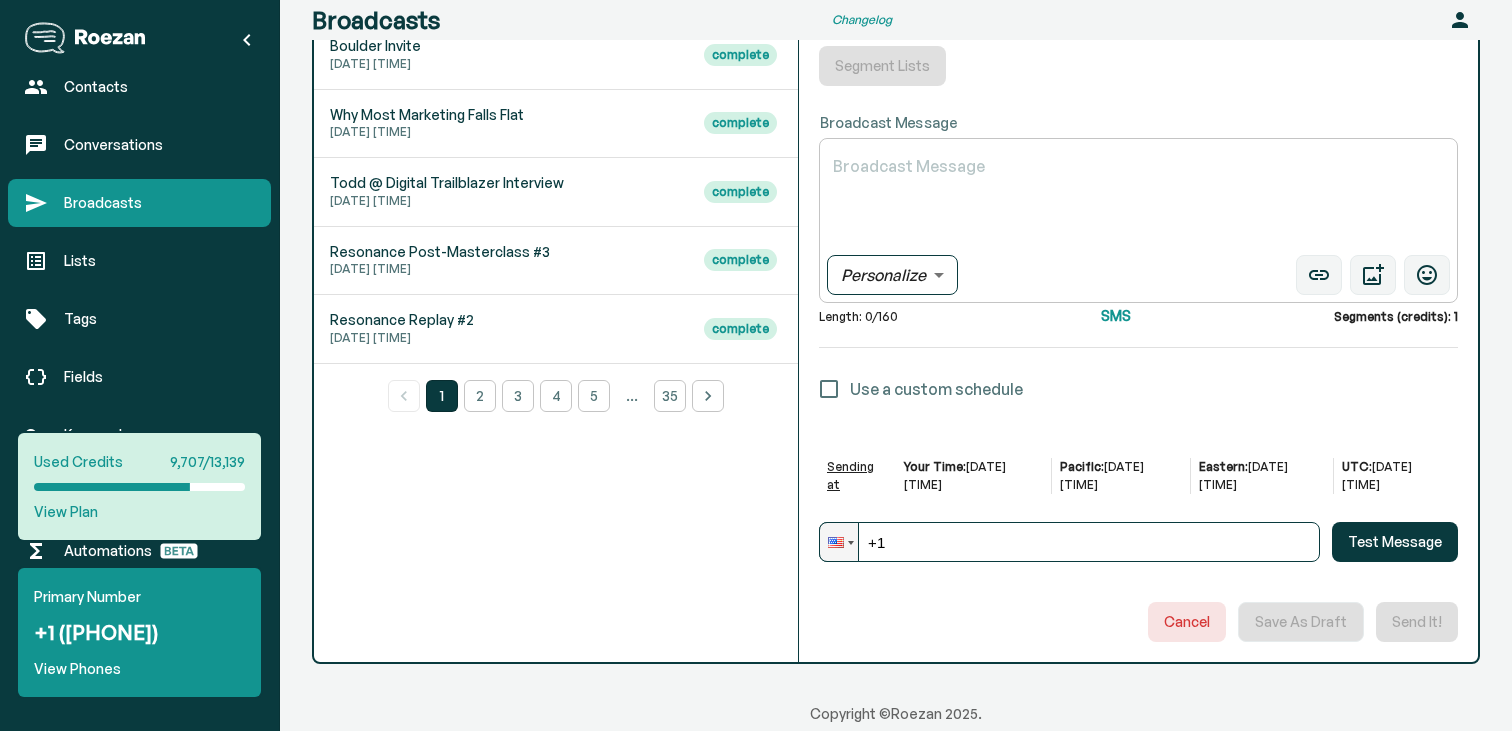 click on "Broadcast Message" at bounding box center (1138, 201) 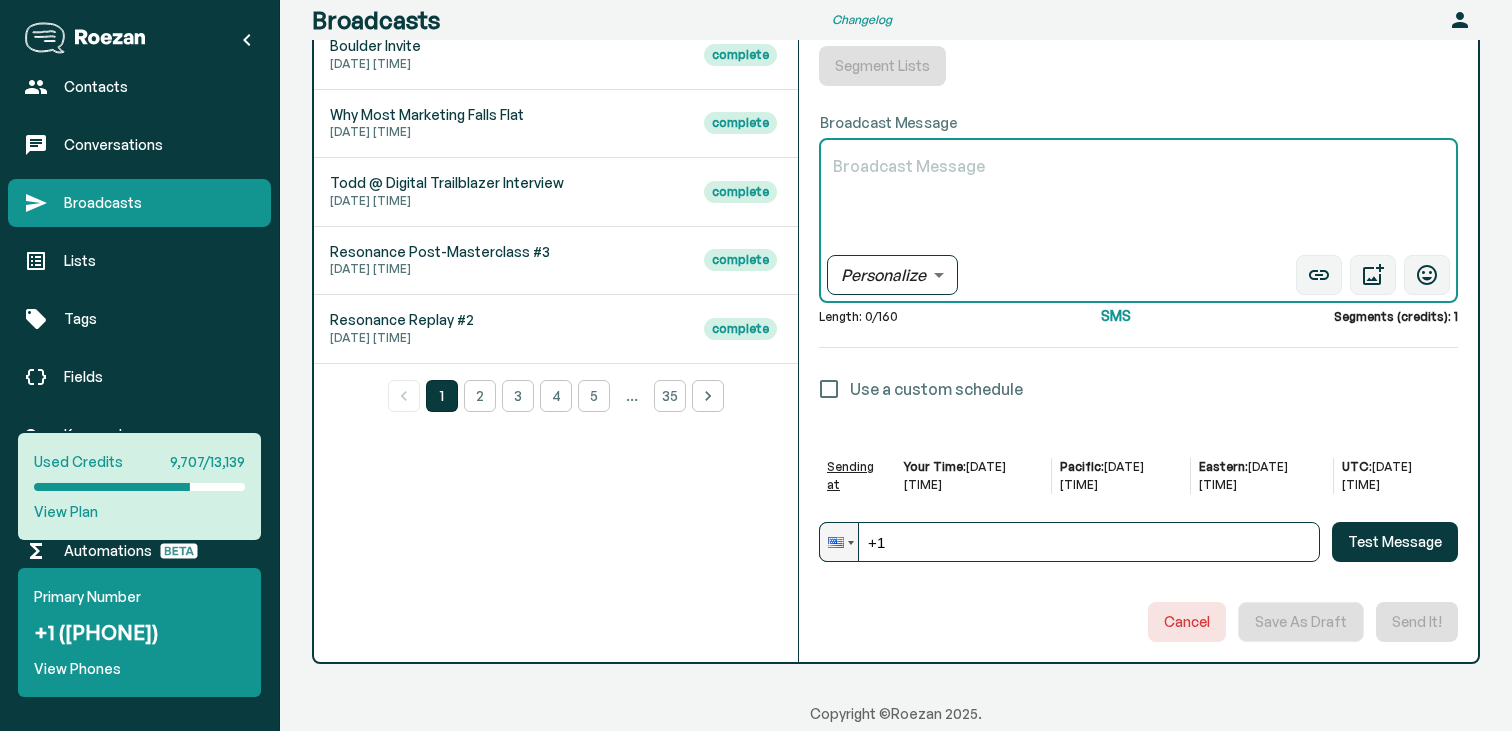 paste on "I wish I knew when I first started my business...
that it was safe to be who I really was.
I spent so much time trying to be something.
When I first started recording YouTube videos...
I thought I had to be this super high energy YouTuber...
When I watch those videos now...
I see someone who was trying so hard...
Contorting himself into what he thought the world would accept...
When in reality...
all the world actually needed...
was him...
exactly as he really was.
When I mentor and help entrepreneurs with their marketing...
Usually, what most people think they need is a new strategy.
The funnel's broken...
Leads aren't converting...
So we try to stuff more people in the top.
Or tweak the messaging...
Say more of the “right things” to get them to convert...
In reality...
what I've learned through working with over 1000 entrepreneurs...
Is that, most often, the answer isn't strategy...
But becoming fully, deeply you.
Dismantling all the layers of performance that subtly (and not so subtly) crea..." 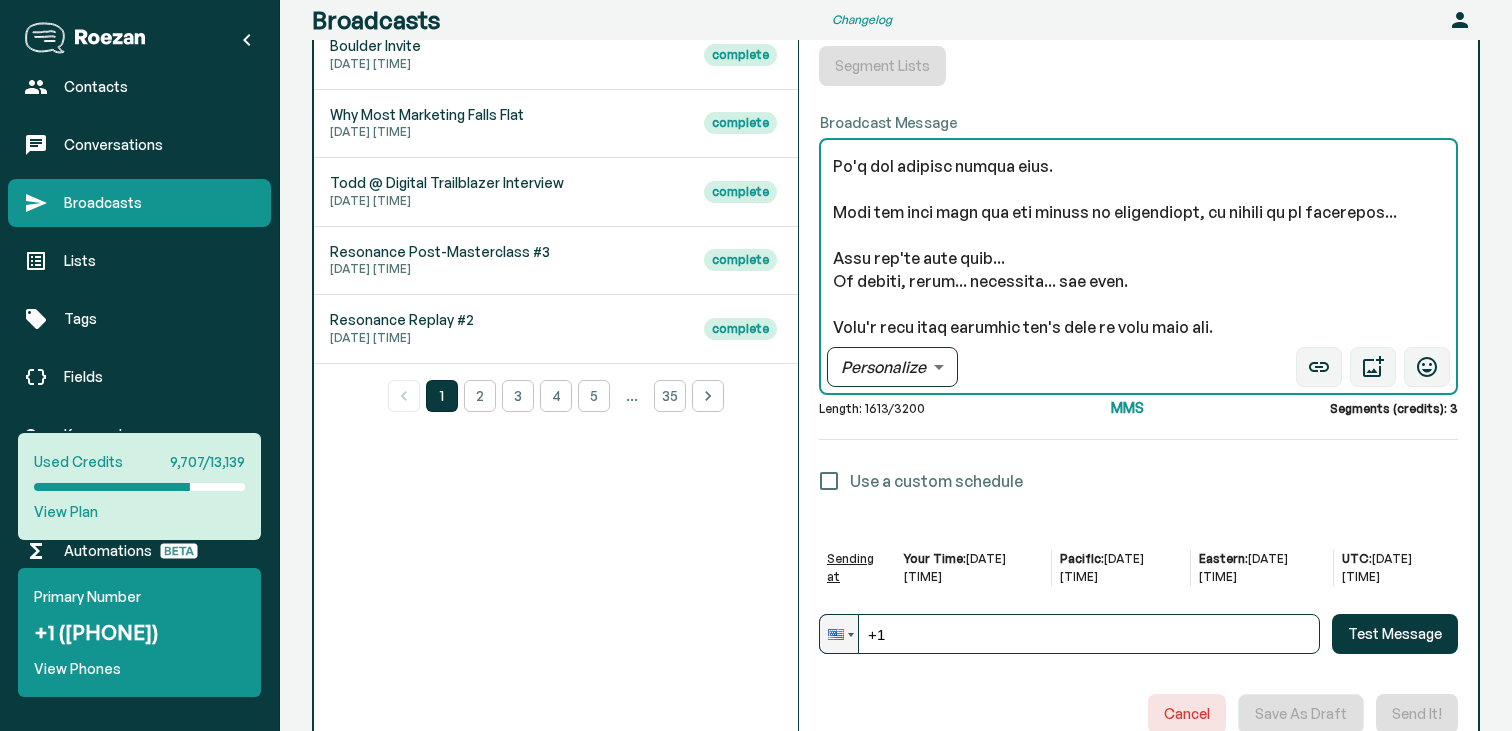 scroll, scrollTop: 1196, scrollLeft: 0, axis: vertical 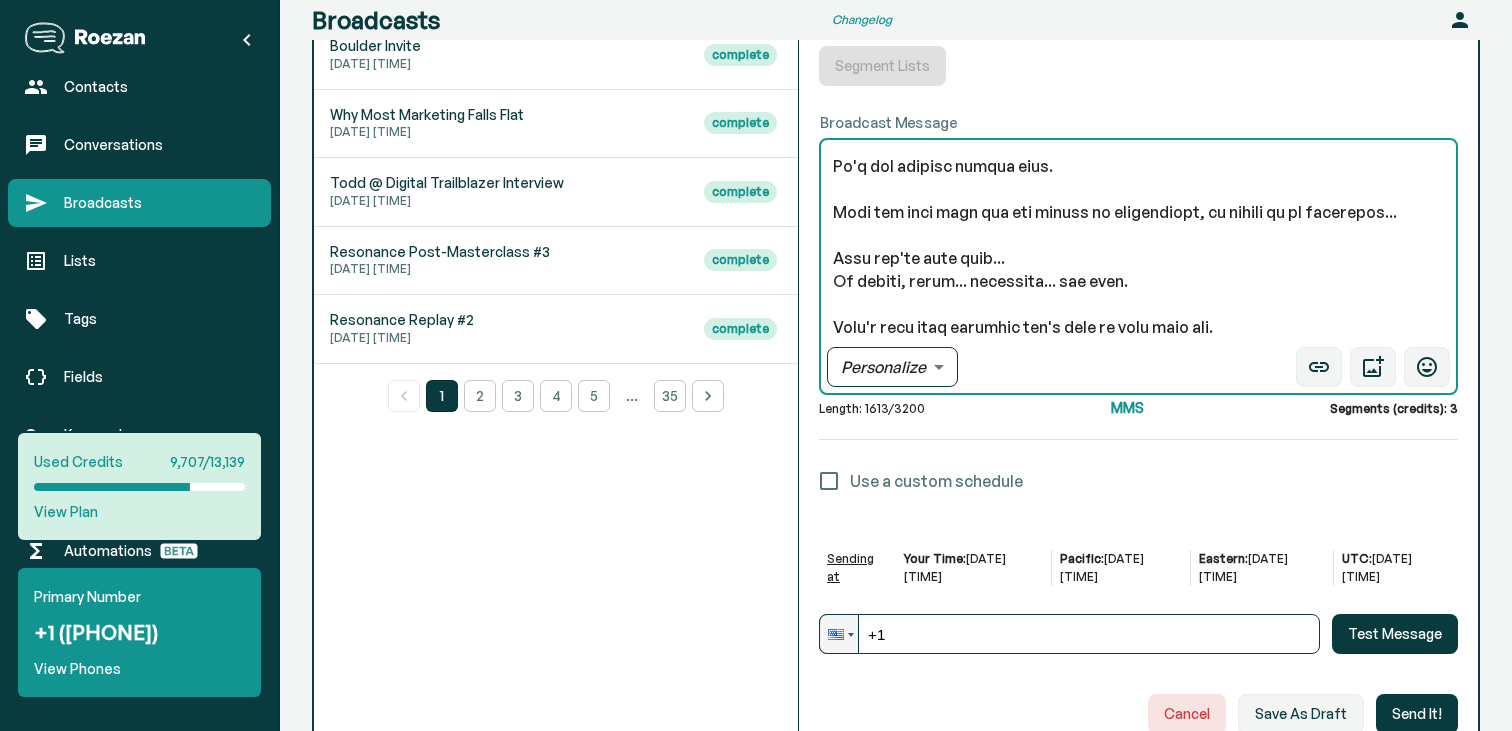 click on "Broadcast Message" at bounding box center [1138, 247] 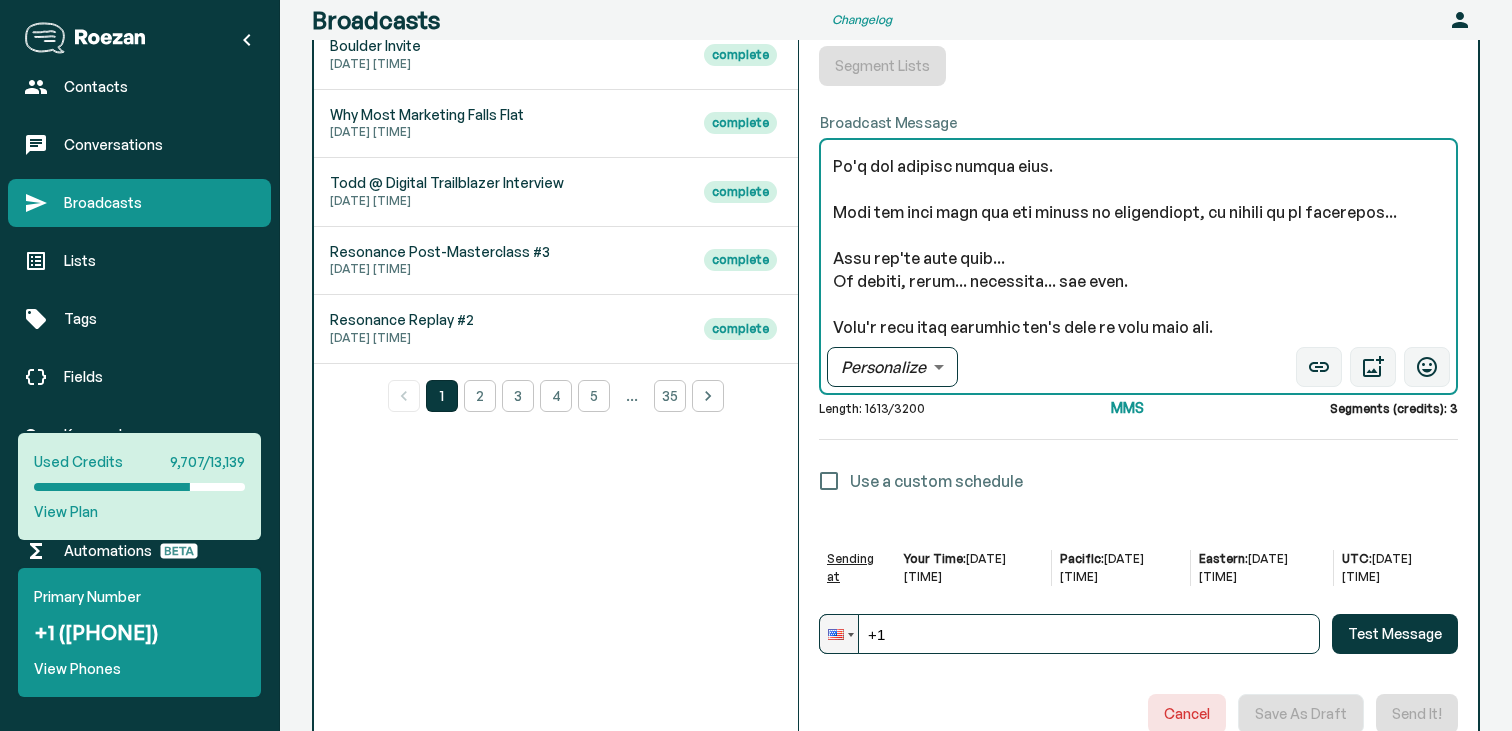 scroll, scrollTop: 1173, scrollLeft: 0, axis: vertical 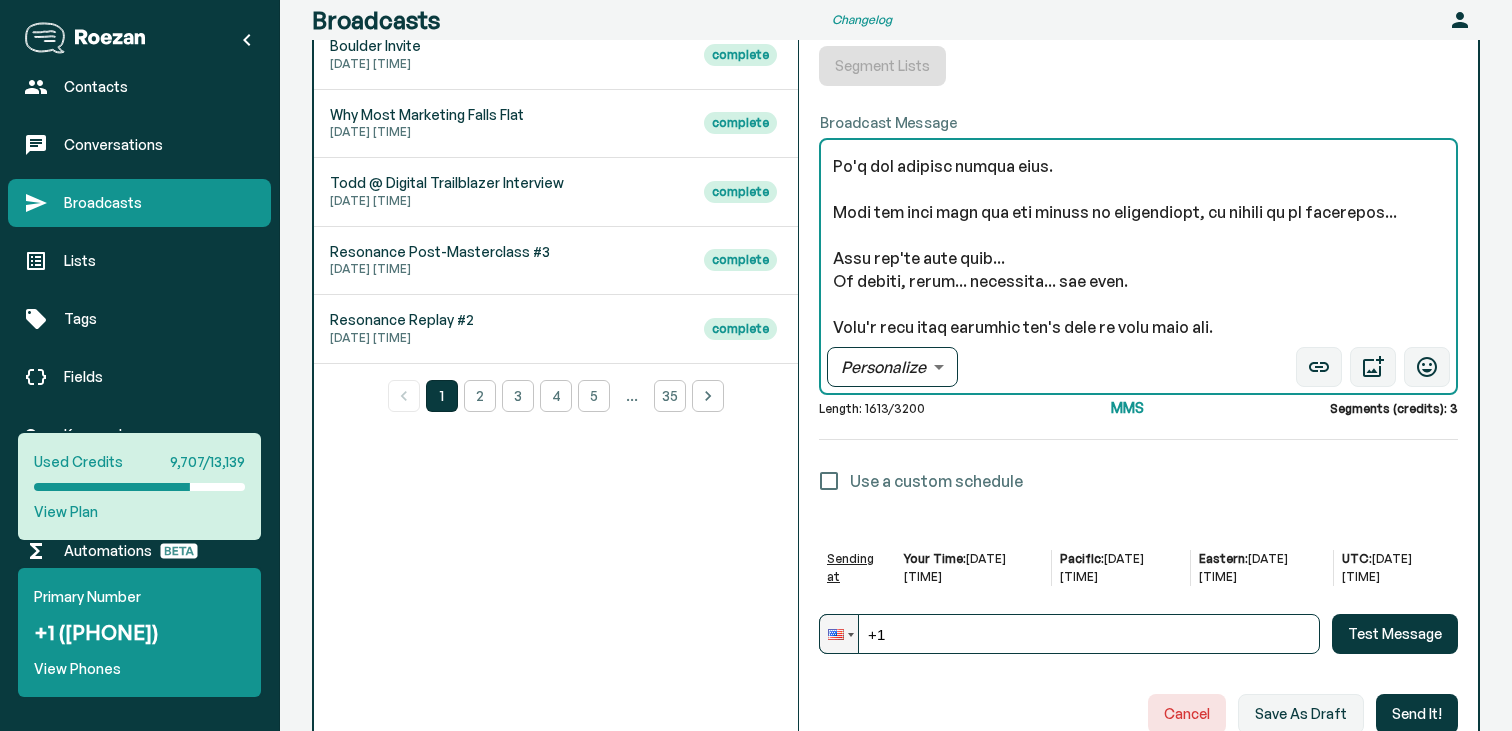 paste on "Jason" 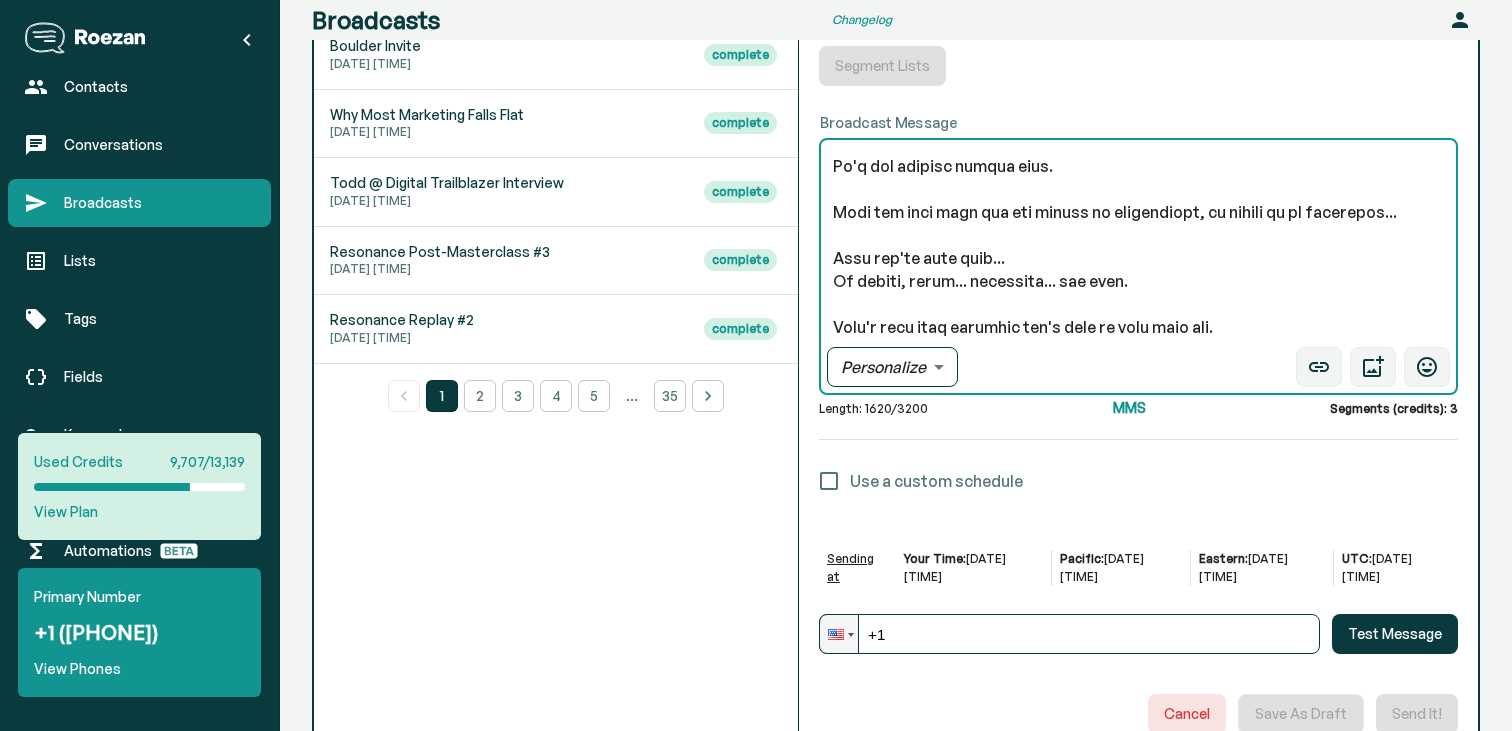 scroll, scrollTop: 1240, scrollLeft: 0, axis: vertical 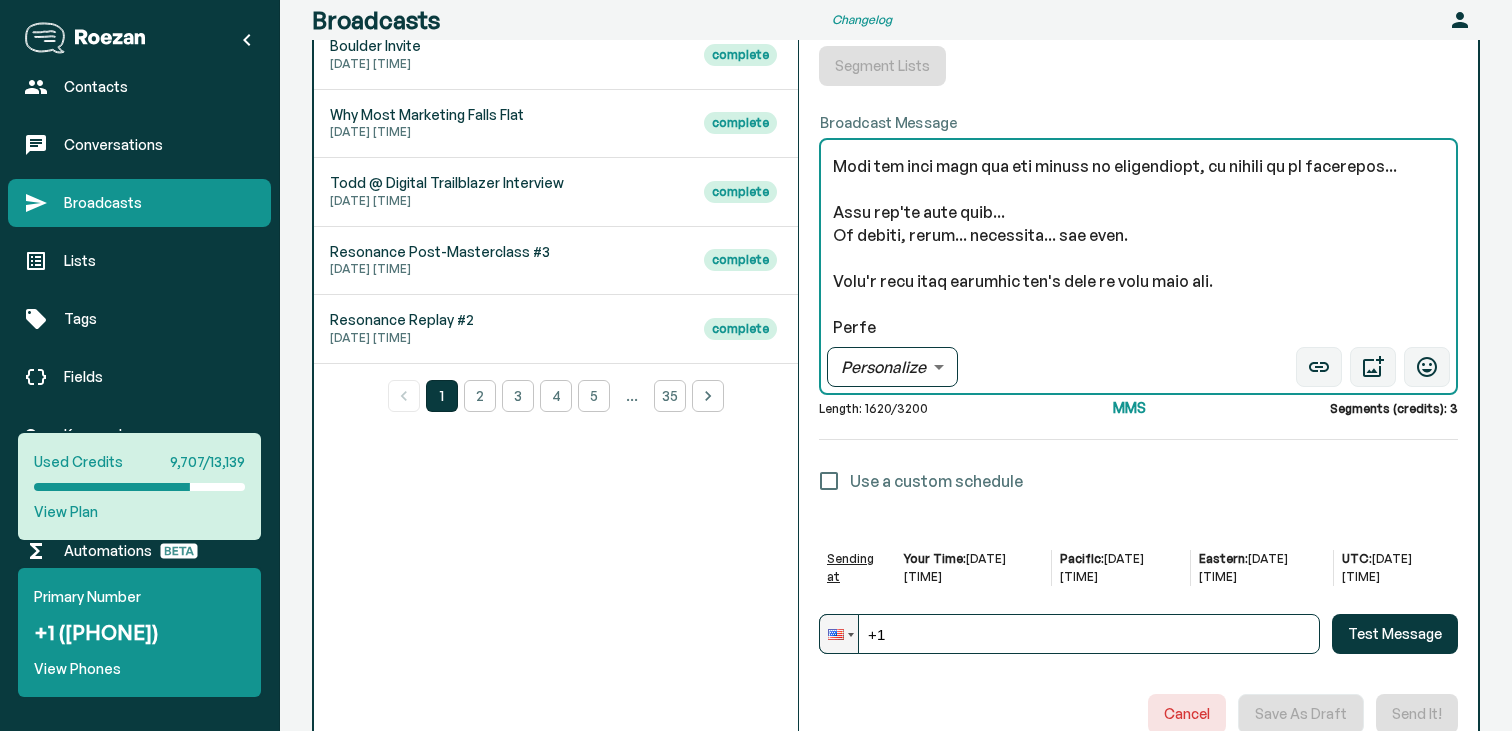 click on "x ​" at bounding box center (1138, 266) 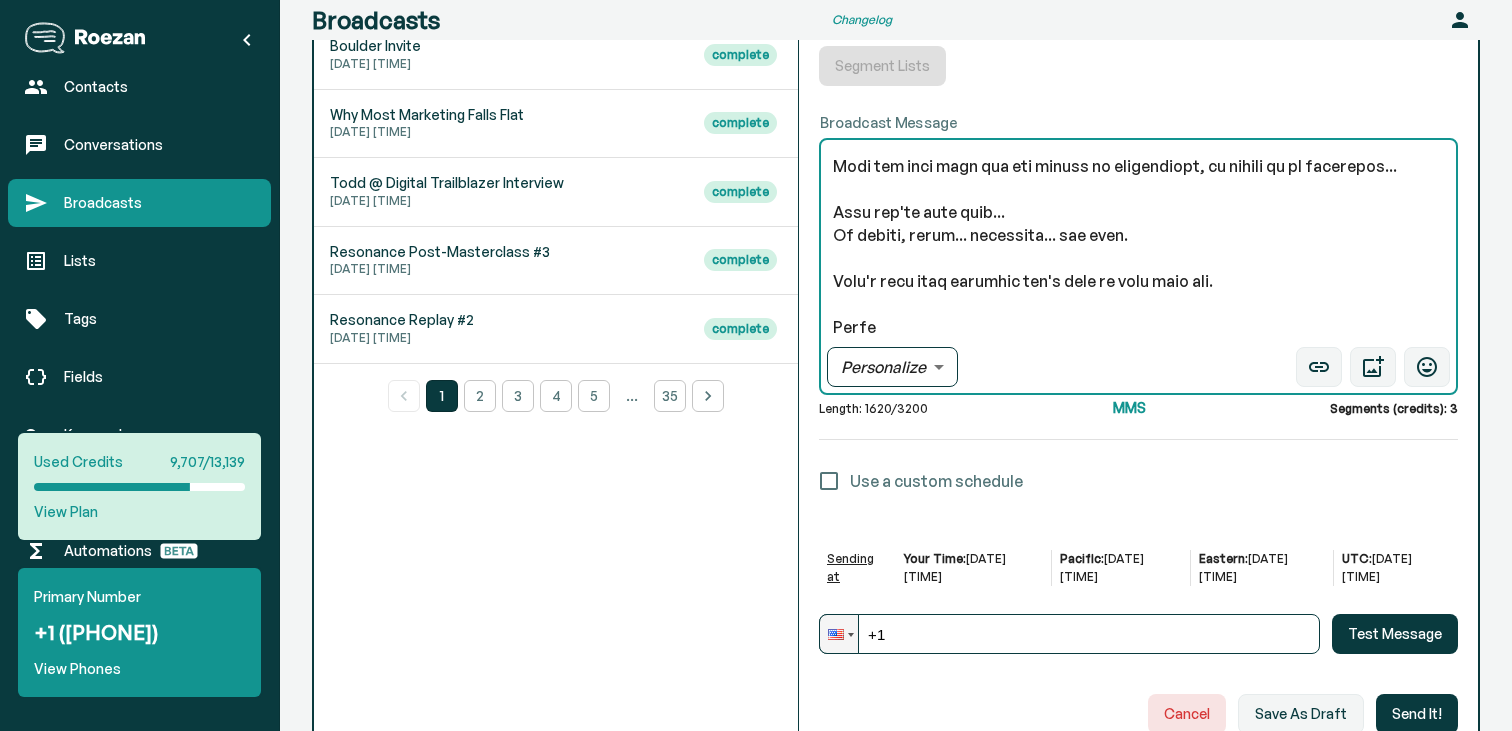 click on "Broadcast Message" at bounding box center (1138, 247) 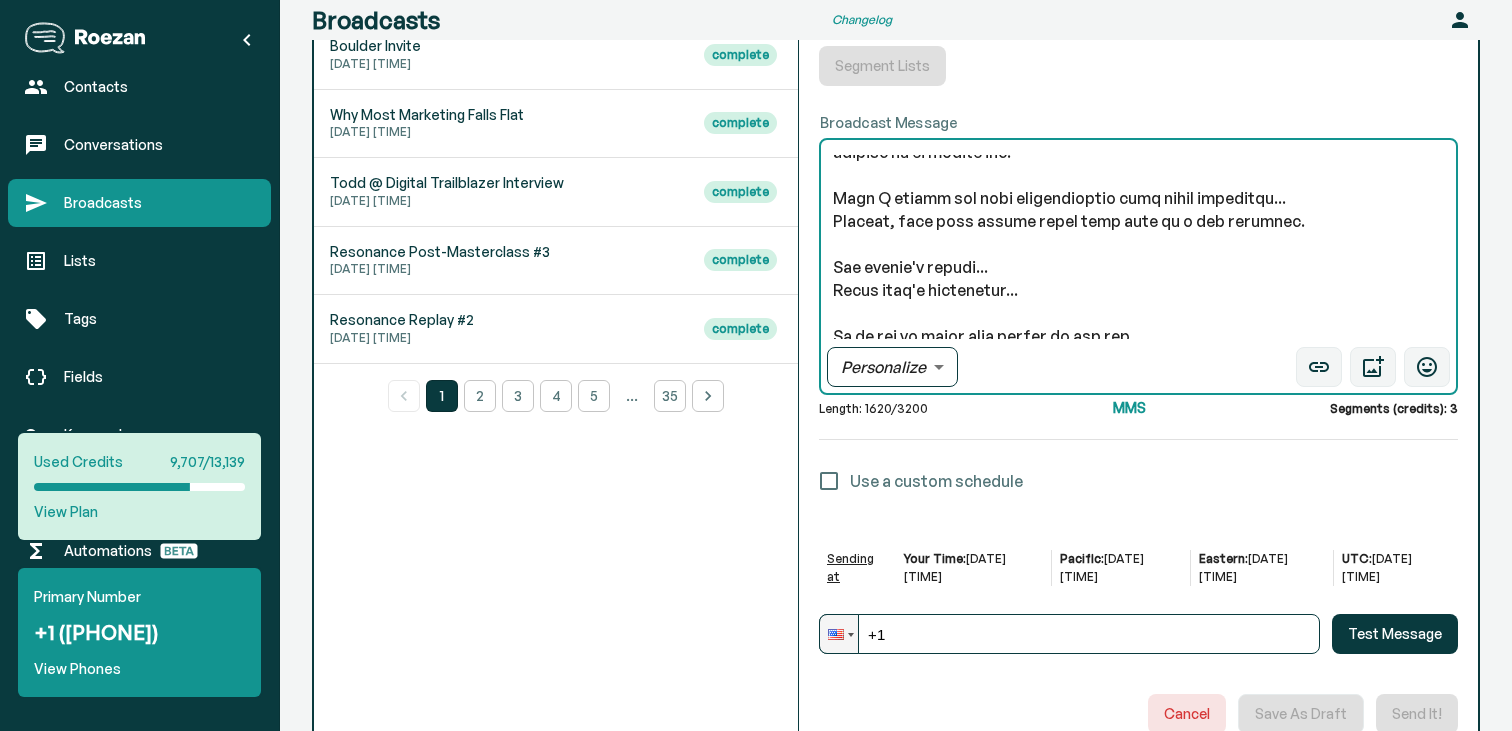 scroll, scrollTop: 0, scrollLeft: 0, axis: both 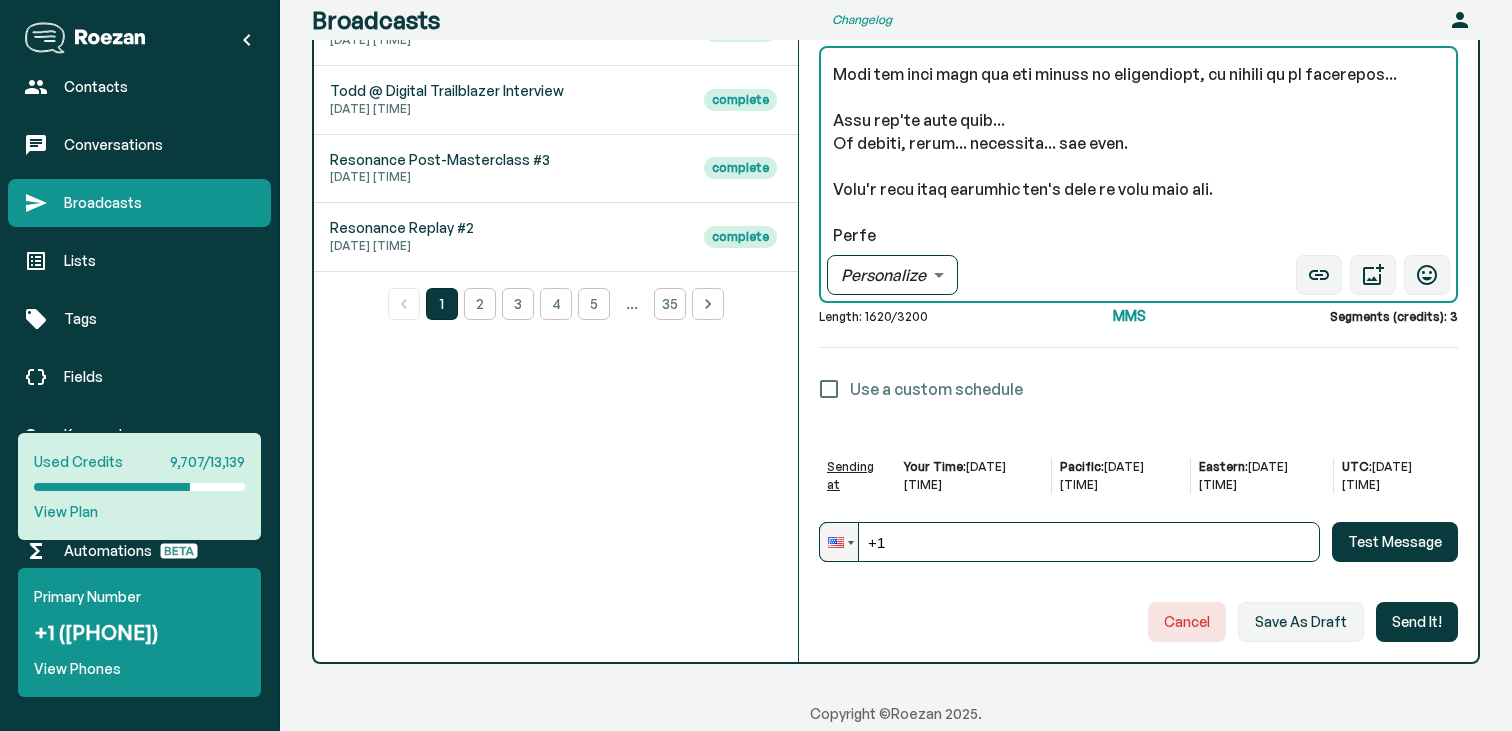 click on "Broadcast Message" at bounding box center (1138, 155) 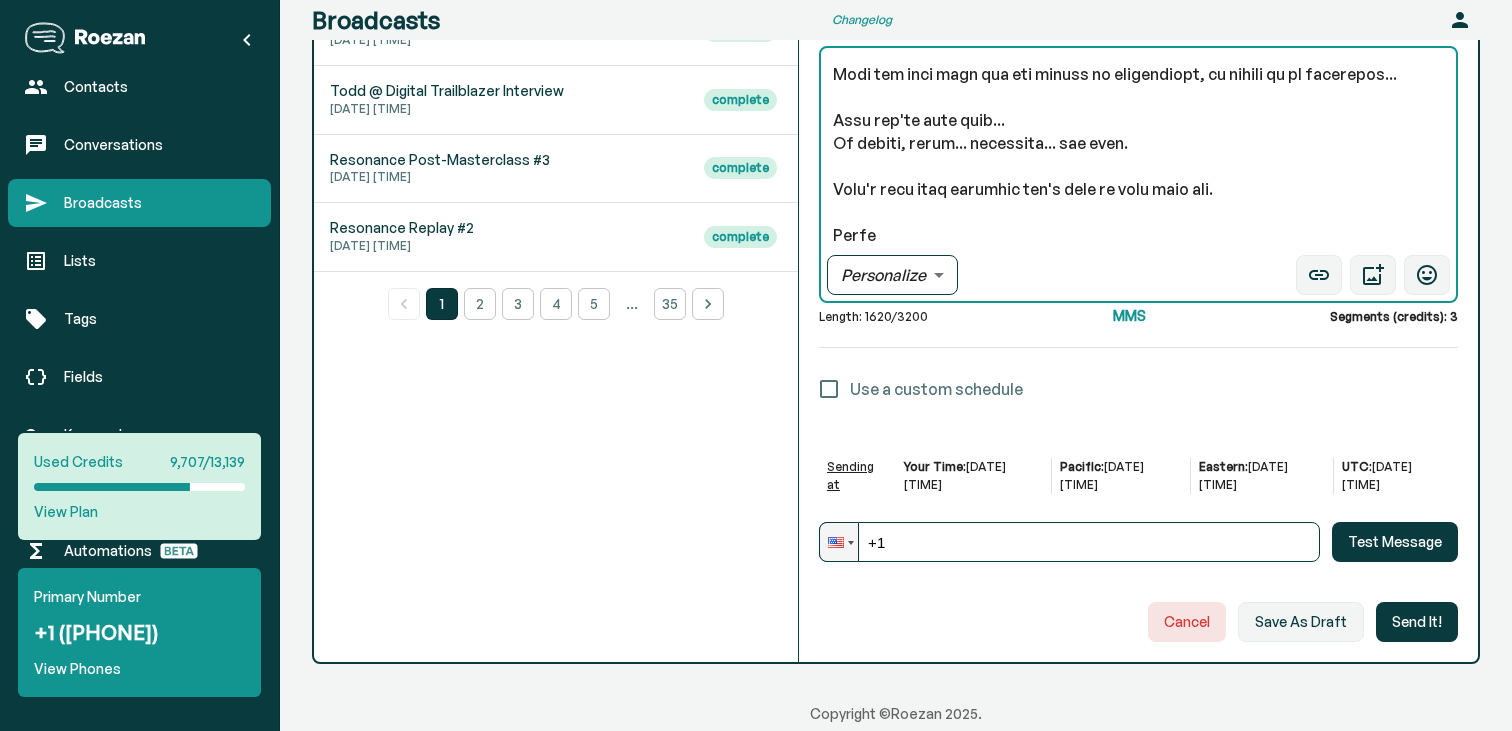 paste on "- [NAME]" 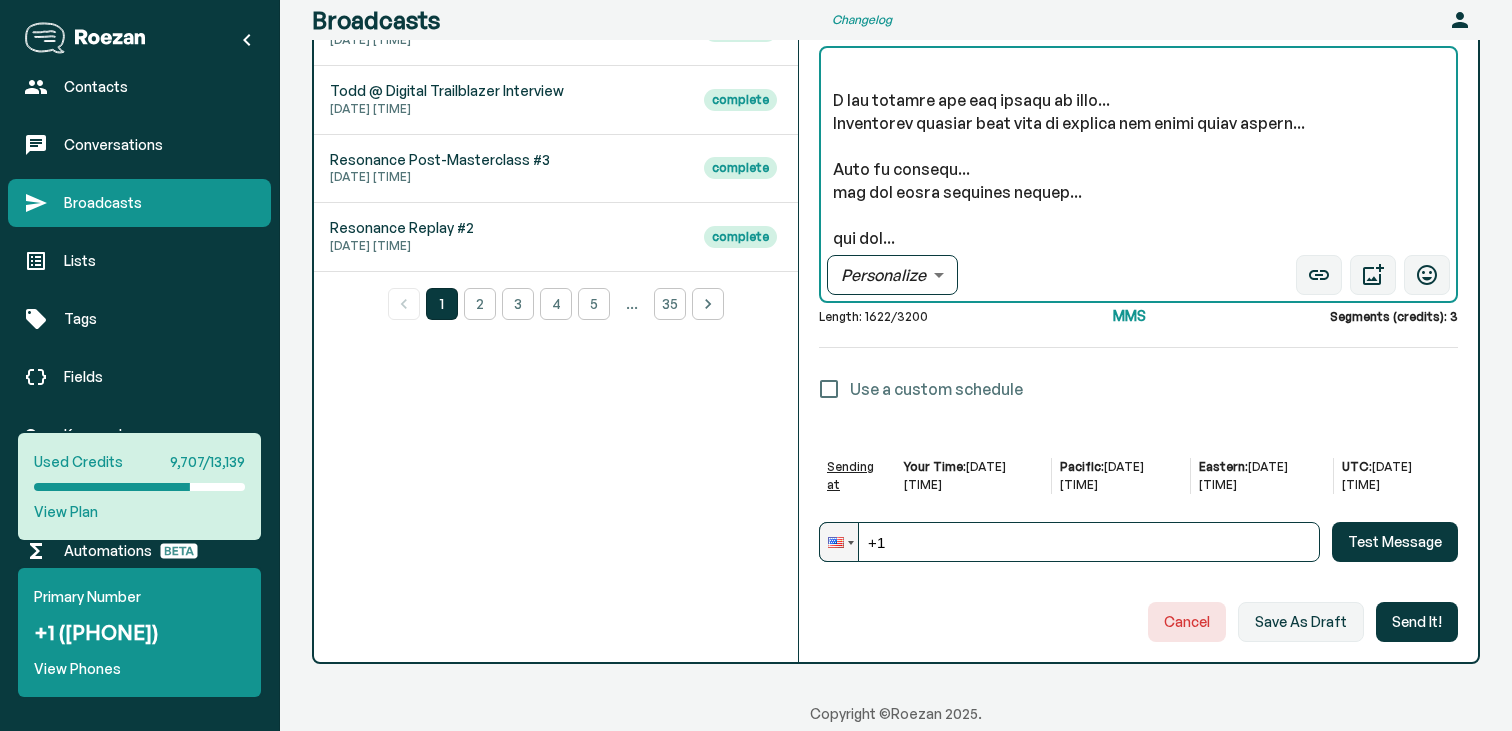 scroll, scrollTop: 0, scrollLeft: 0, axis: both 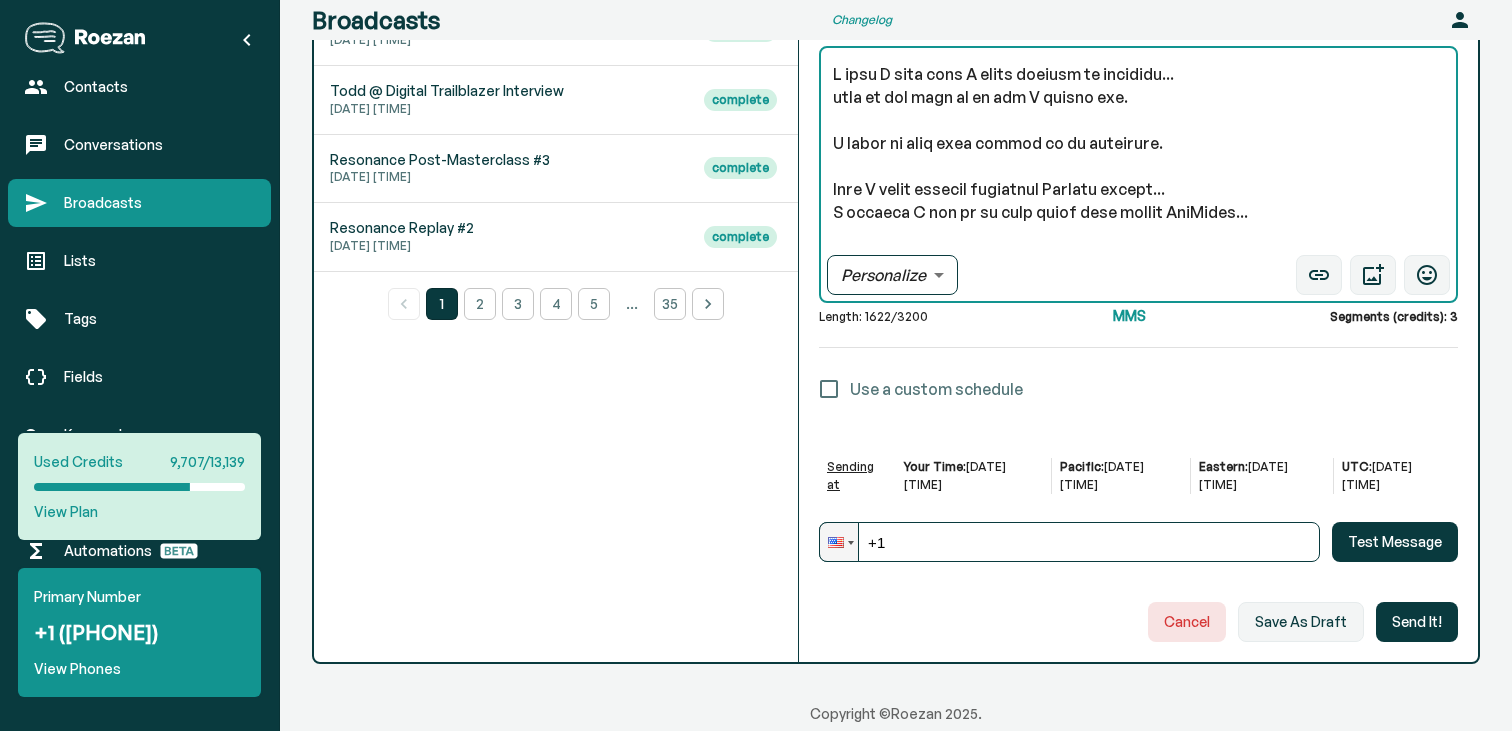 type on "I wish I knew when I first started my business...
that it was safe to be who I really was.
I spent so much time trying to be something.
When I first started recording YouTube videos...
I thought I had to be this super high energy YouTuber...
When I watch those videos now...
I see someone who was trying so hard...
Contorting himself into what he thought the world would accept...
When in reality...
all the world actually needed...
was him...
exactly as he really was.
When I mentor and help entrepreneurs with their marketing...
Usually, what most people think they need is a new strategy.
The funnel's broken...
Leads aren't converting...
So we try to stuff more people in the top.
Or tweak the messaging...
Say more of the “right things” to get them to convert...
In reality...
what I've learned through working with over 1000 entrepreneurs...
Is that, most often, the answer isn't strategy...
But becoming fully, deeply you.
Dismantling all the layers of performance that subtly (and not so subtly) crea..." 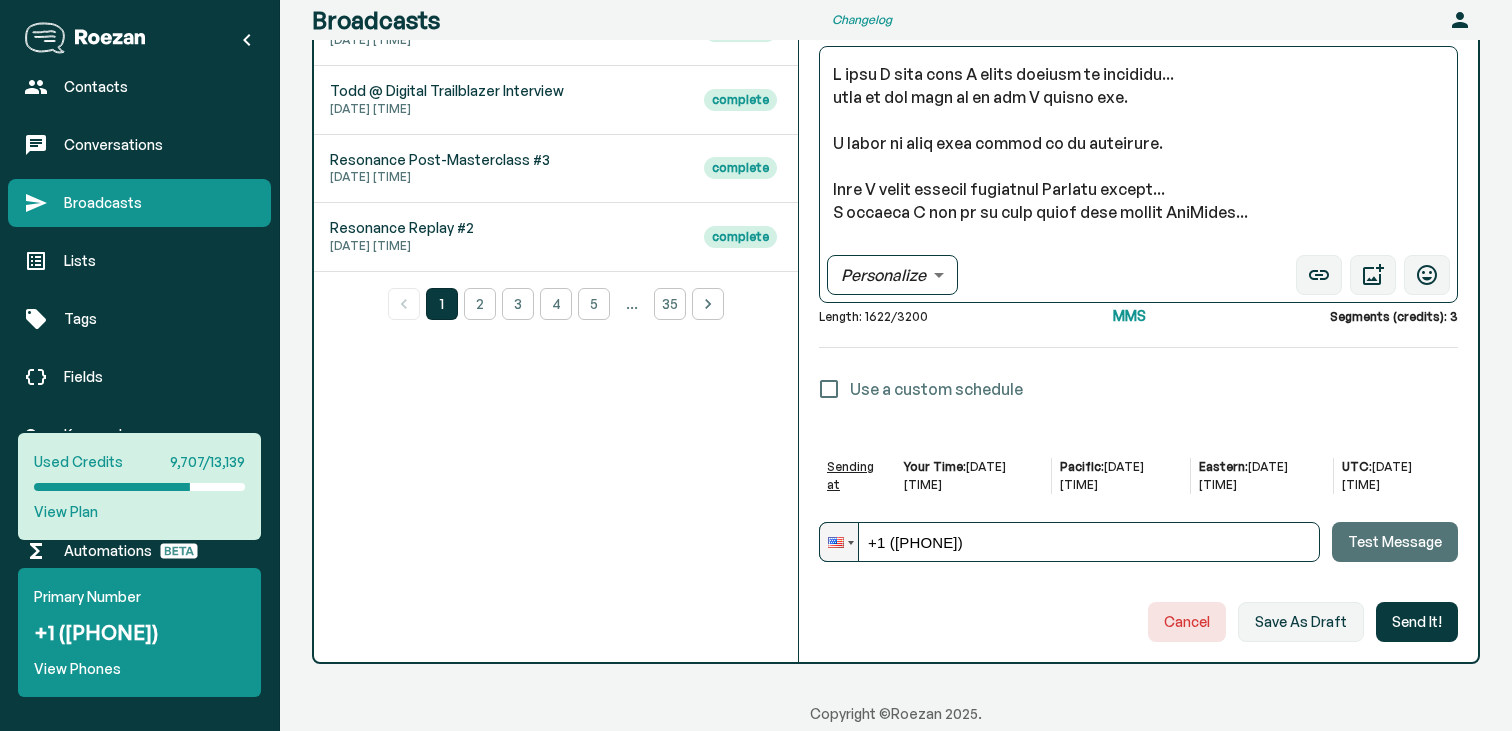 type on "+1 (925) 548-4037" 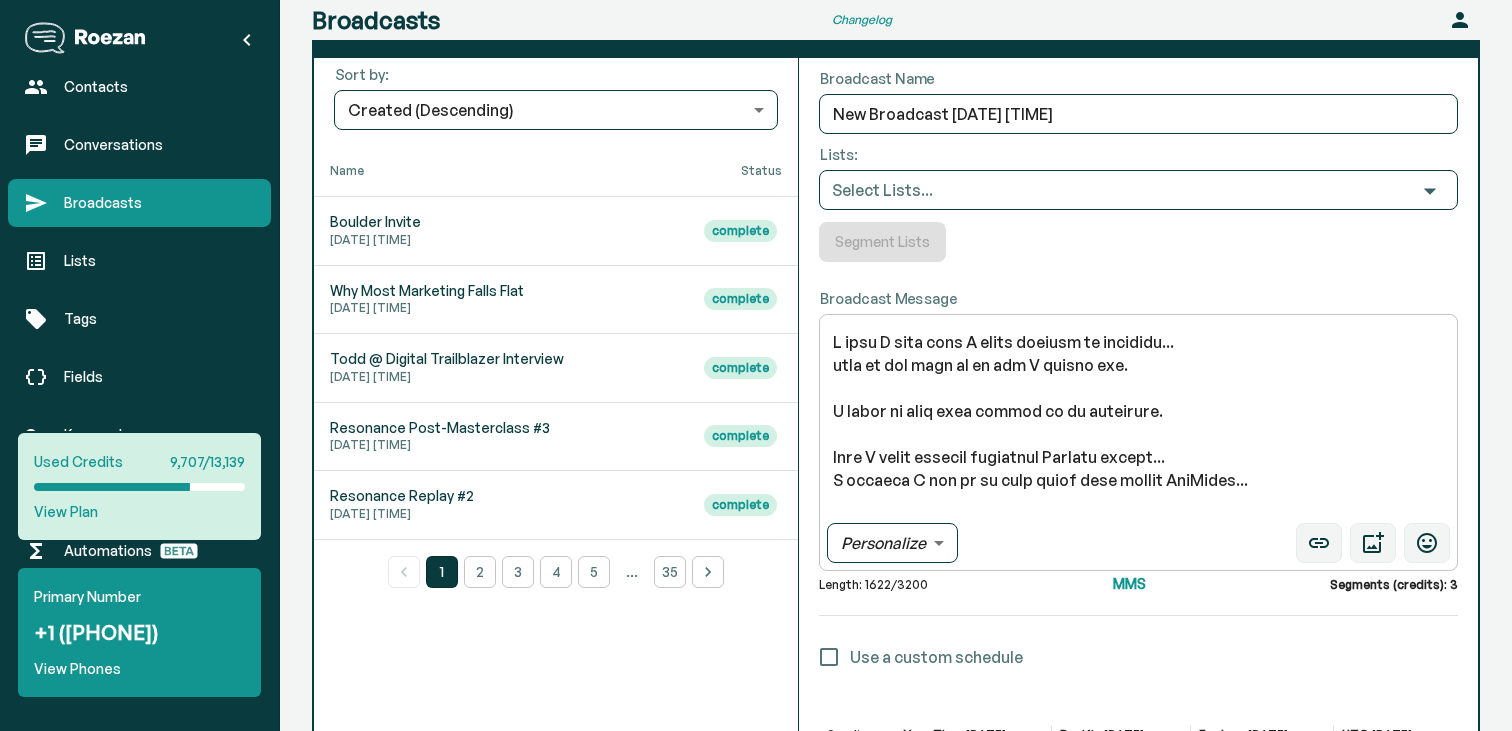 scroll, scrollTop: 0, scrollLeft: 0, axis: both 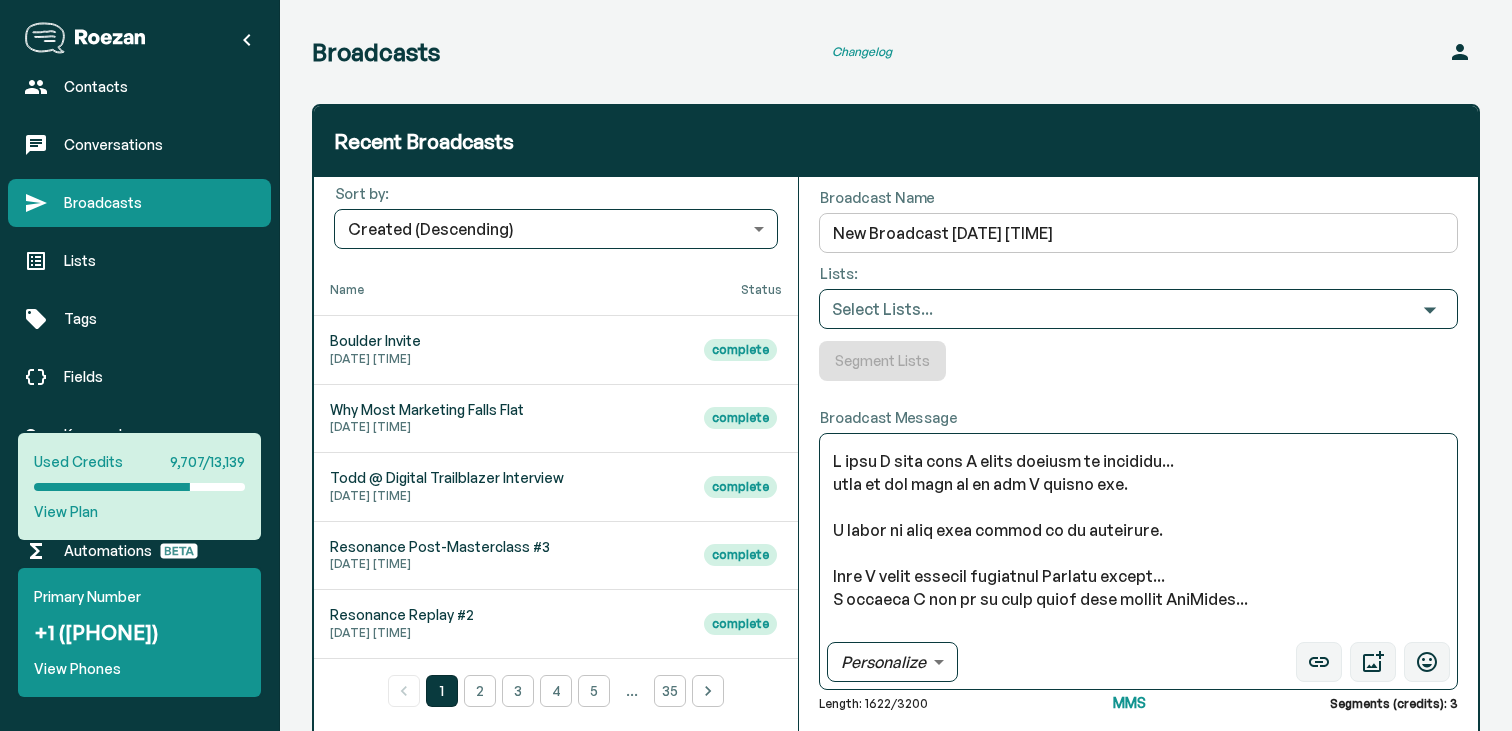 click on "New Broadcast Jul 8, 2025 11:37:04 am" at bounding box center [1138, 233] 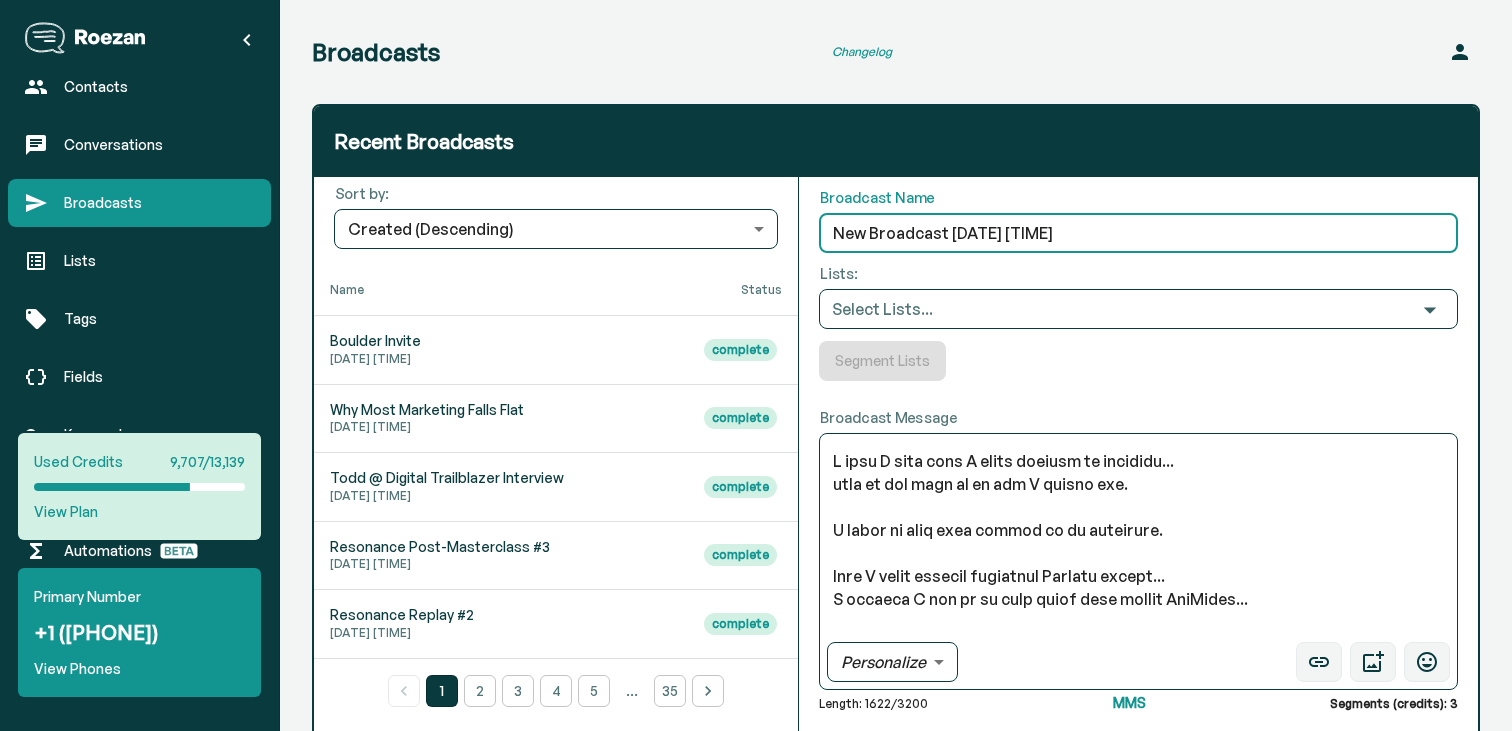 click on "New Broadcast Jul 8, 2025 11:37:04 am" at bounding box center [1138, 233] 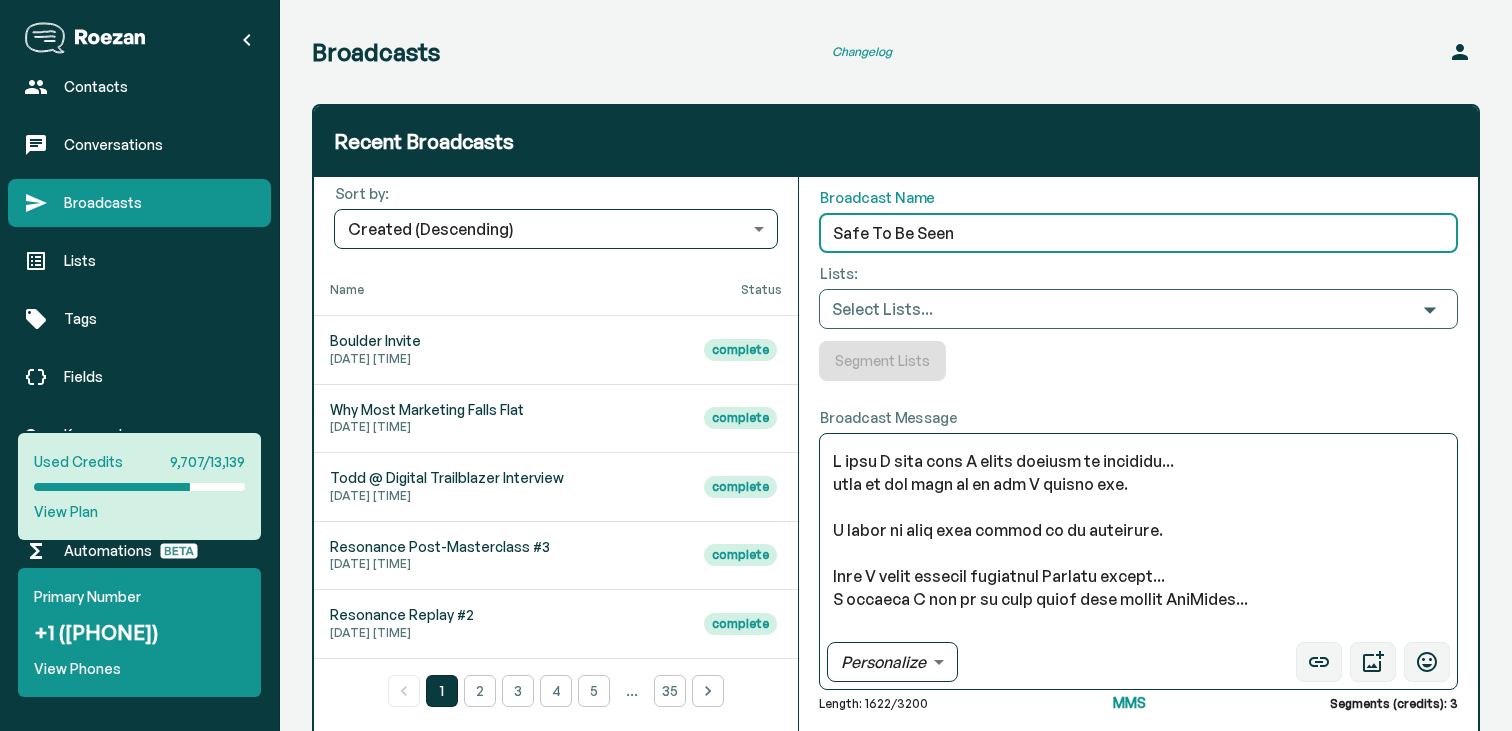 type on "Safe To Be Seen" 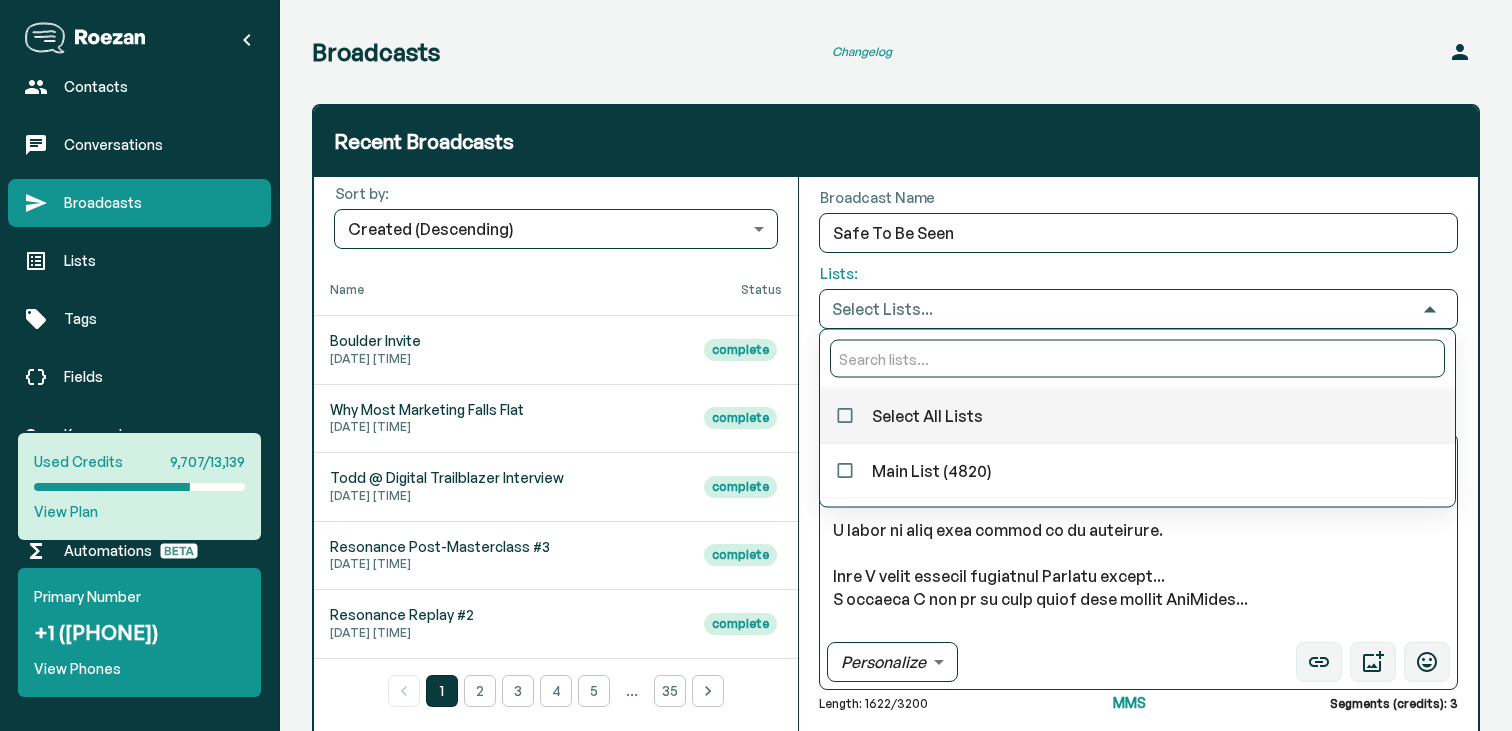 click on "Select All Lists" at bounding box center (1157, 416) 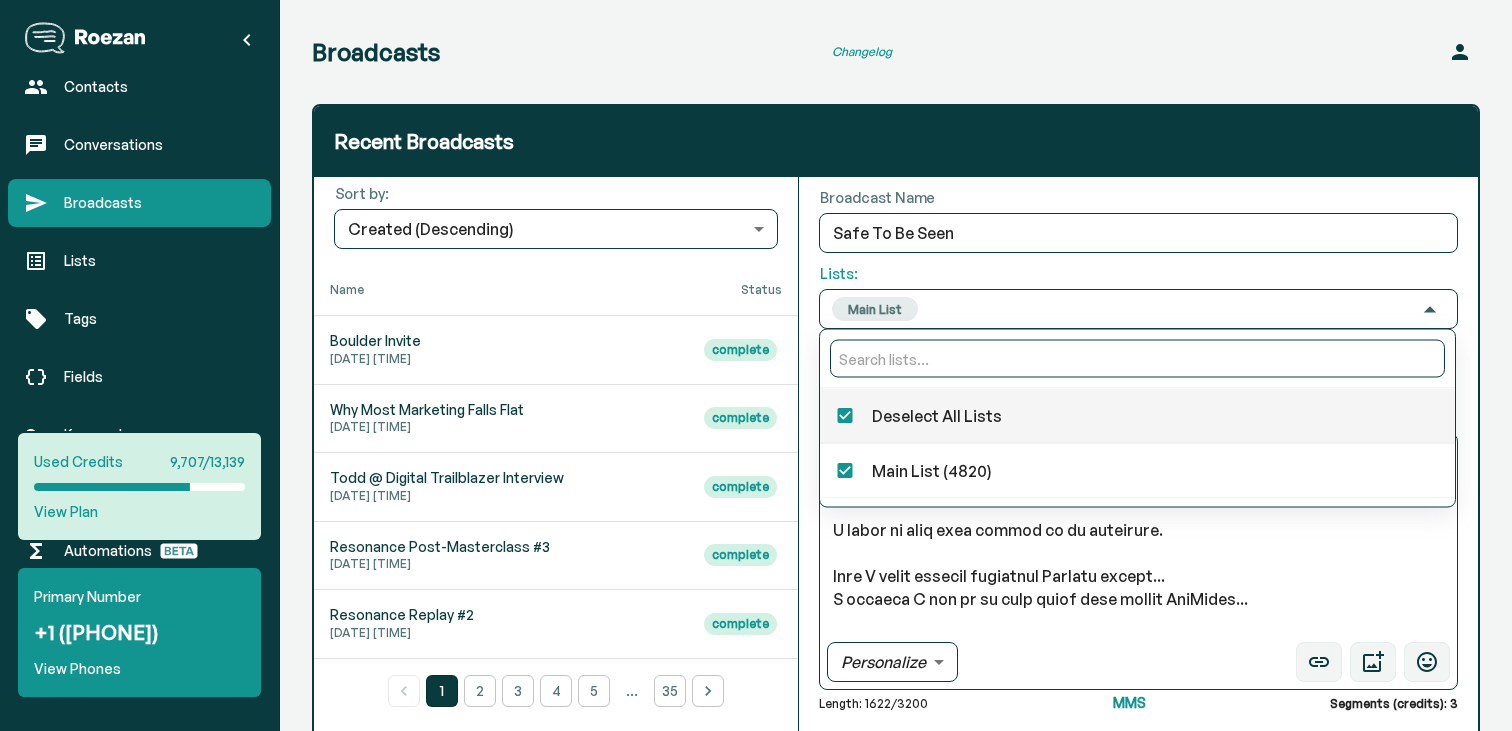 click on "Lists: Main List" at bounding box center [1138, 301] 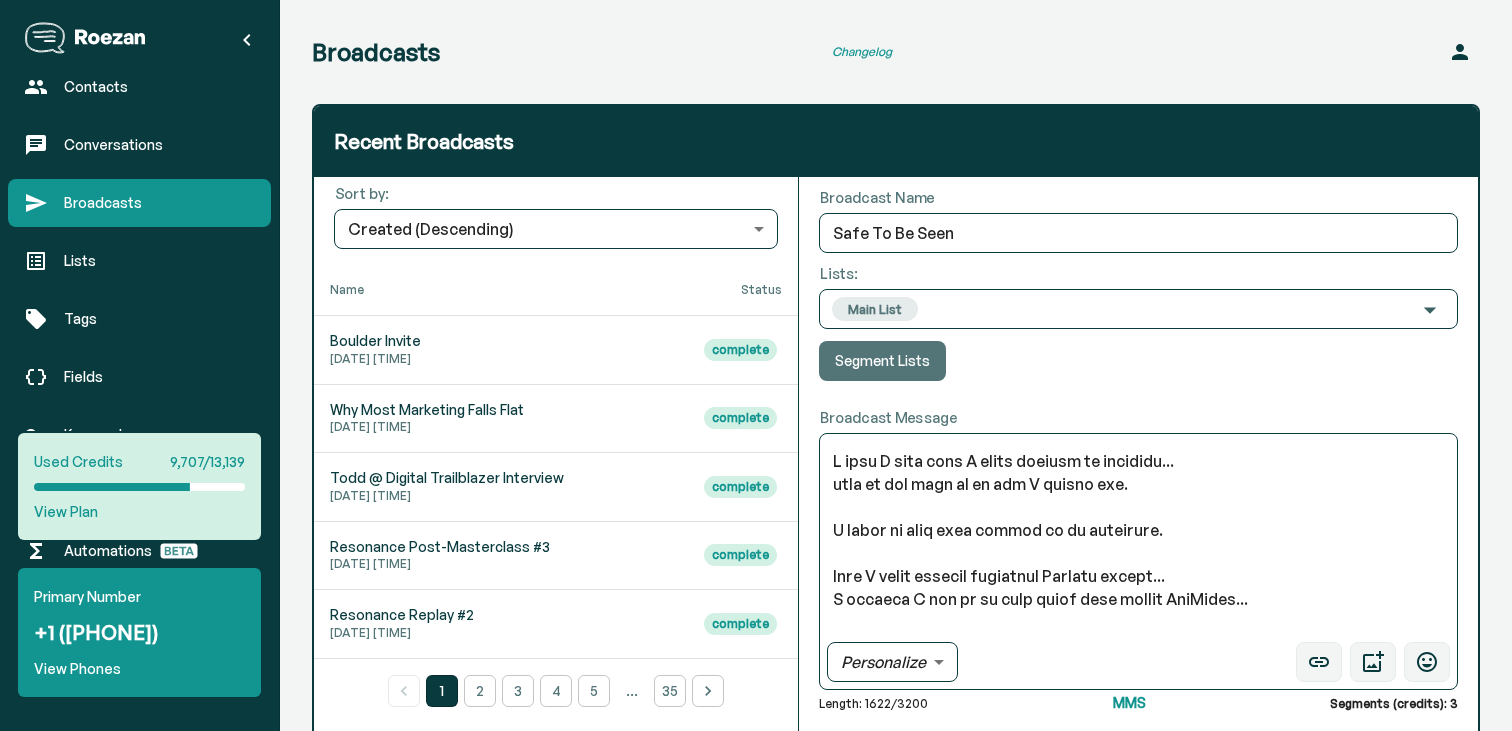 click on "Segment Lists" at bounding box center [882, 361] 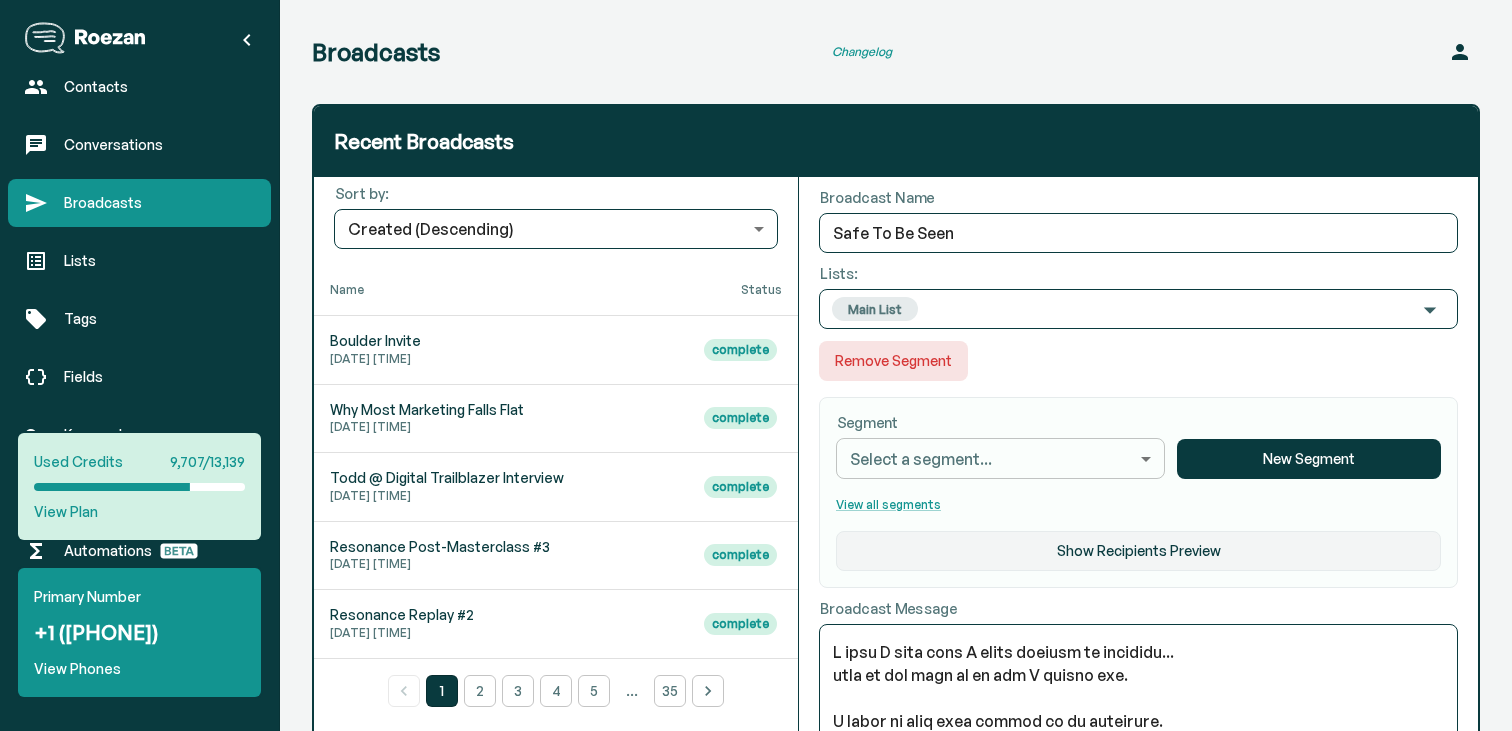 click on "Dashboard Contacts Conversations Broadcasts Lists Tags Fields Keywords Events Automations Integrations Used Credits 9,707/13,139 View Plan Primary Number +1 (833) 709-1405 View Phones Broadcasts Changelog   Account Recent Broadcasts Sort by: Created (Descending) created_desc ​ Name Status Boulder Invite Wed Jul 02, '25, 02:07PM complete Why Most Marketing Falls Flat Wed Jul 02, '25, 10:47AM complete Todd @ Digital Trailblazer Interview Mon Jun 30, '25, 12:05PM complete Resonance Post-Masterclass #3 Sun Jun 29, '25, 10:49AM complete Resonance Replay #2 Sat Jun 28, '25, 11:27AM complete 1 2 3 4 5 … 35 Broadcast Name Safe To Be Seen ​ Lists: Main List Remove Segment Segment Select a segment... ​ New Segment View all segments Show Recipients Preview Name Phone Email Jason Moss 19255484037 jason@jasonmoss.com Alana null 18134519425 alanalop@gmail.com Alec Cheung 15133771982 alec@alineamarketing.com gggg null 16463823070 fghfhg@gmail.com Ed Farrell" at bounding box center (756, 655) 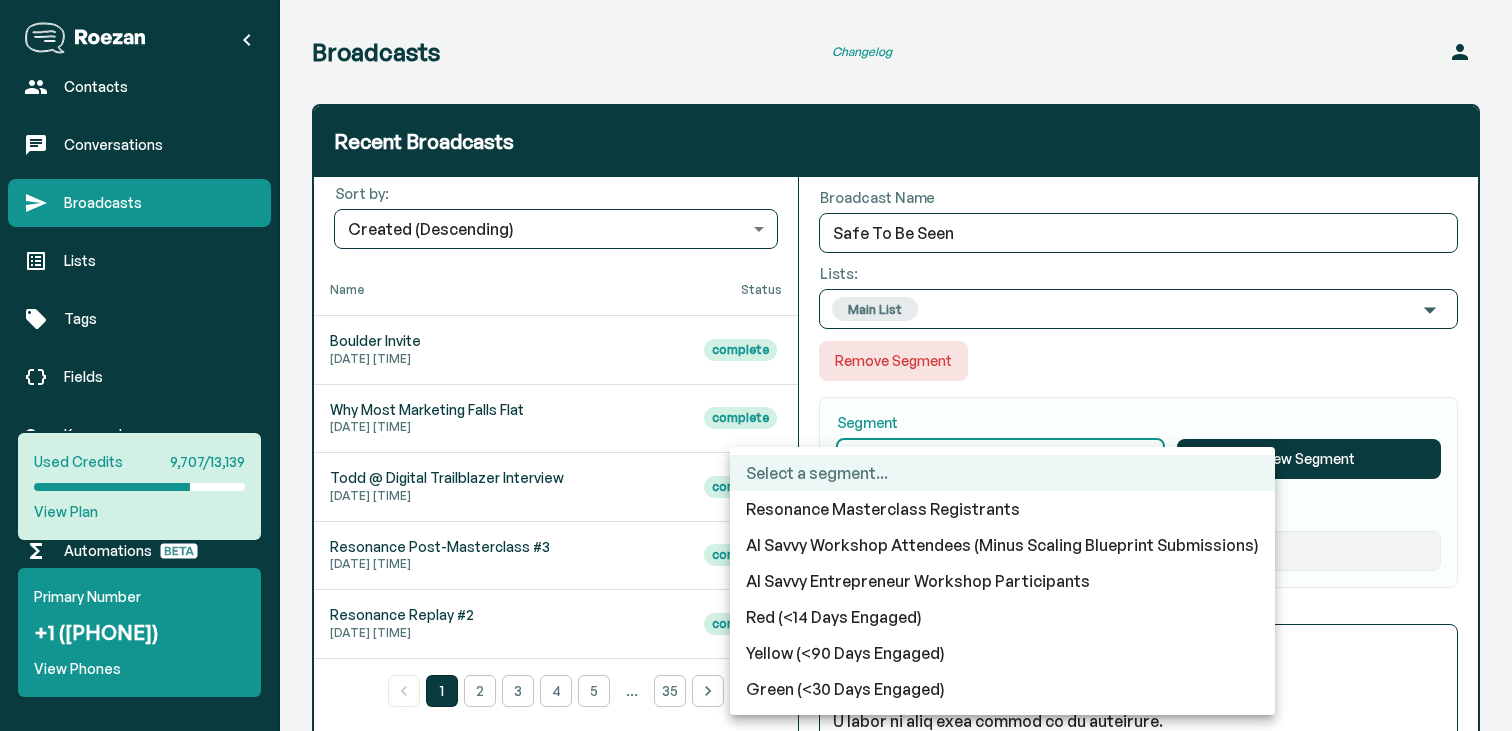 click on "Yellow (<90 Days Engaged)" at bounding box center (1002, 653) 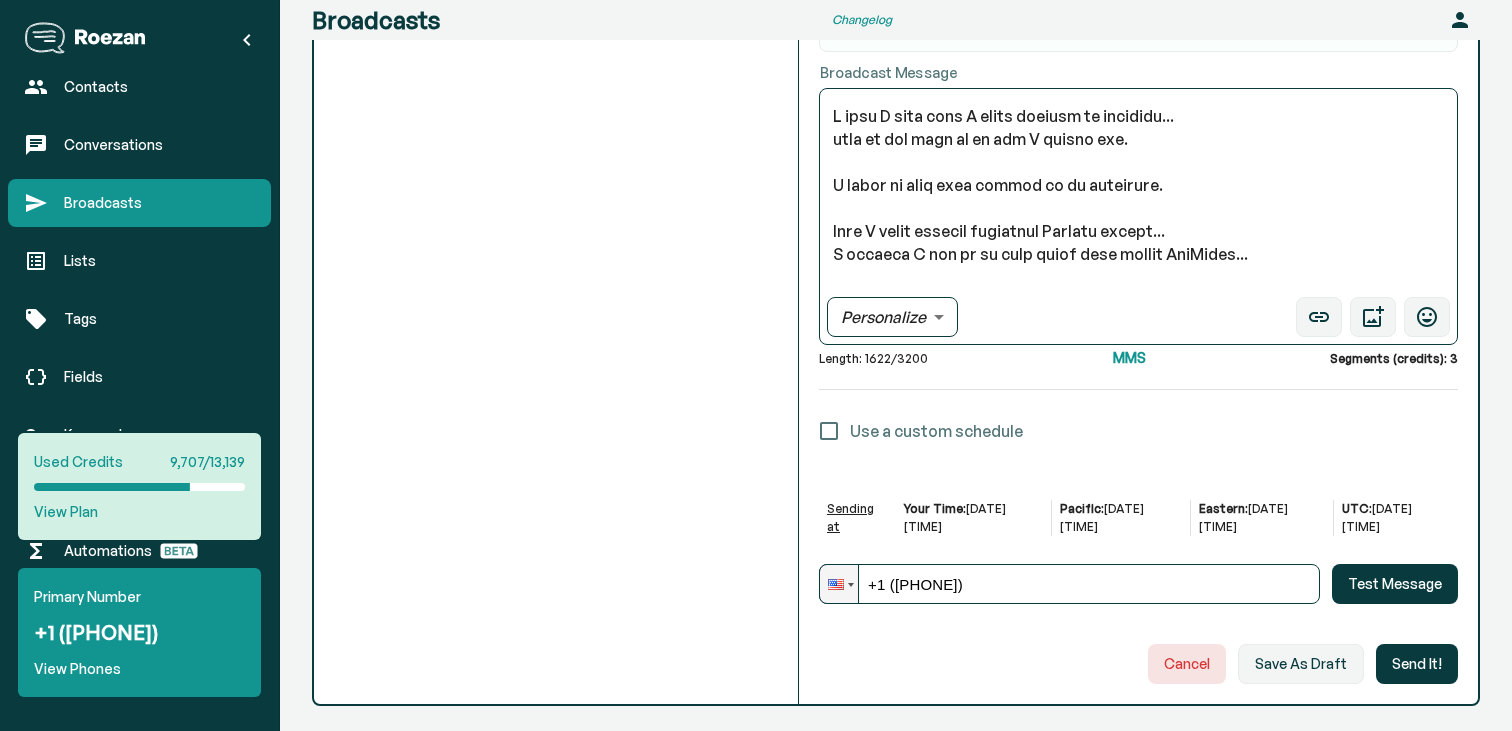 scroll, scrollTop: 723, scrollLeft: 0, axis: vertical 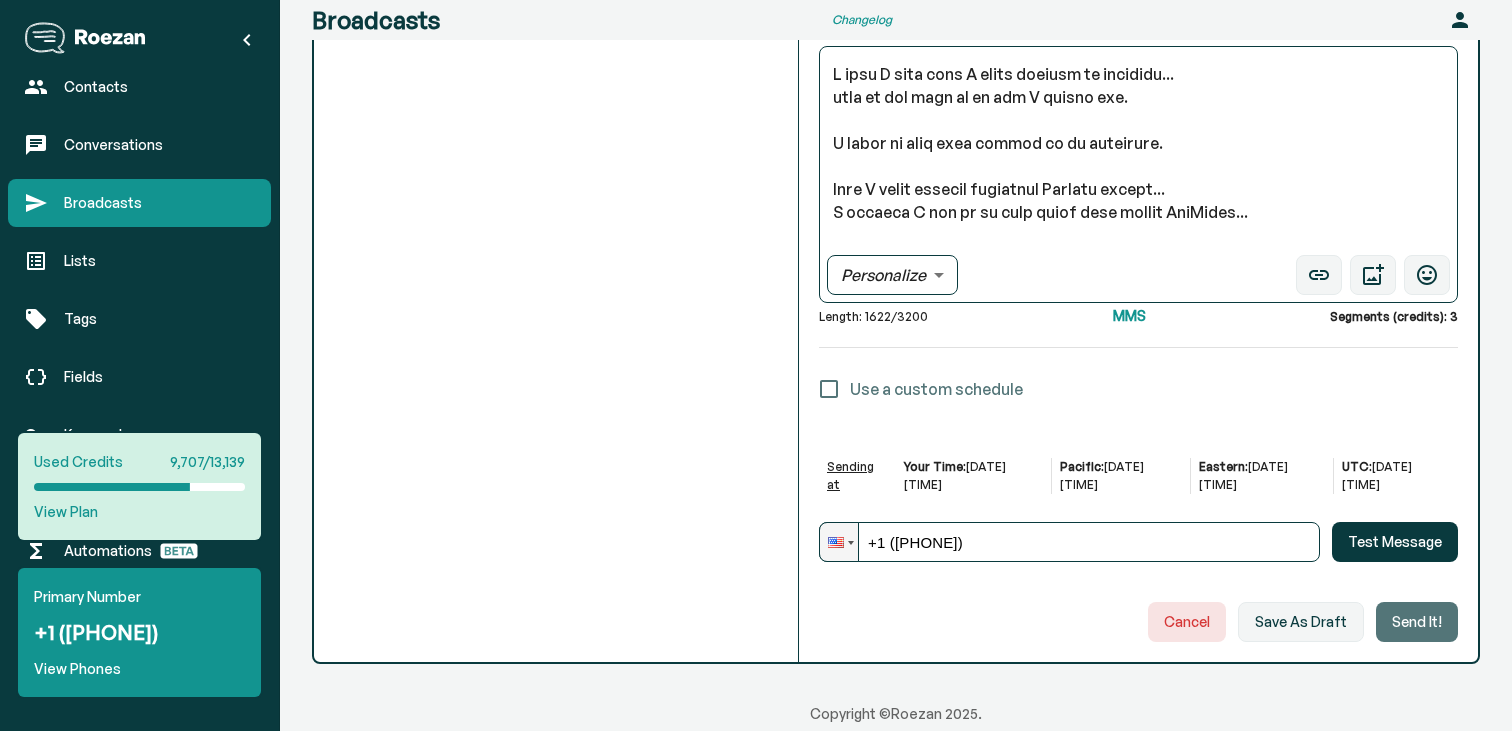 click on "Send it!" at bounding box center (1417, 622) 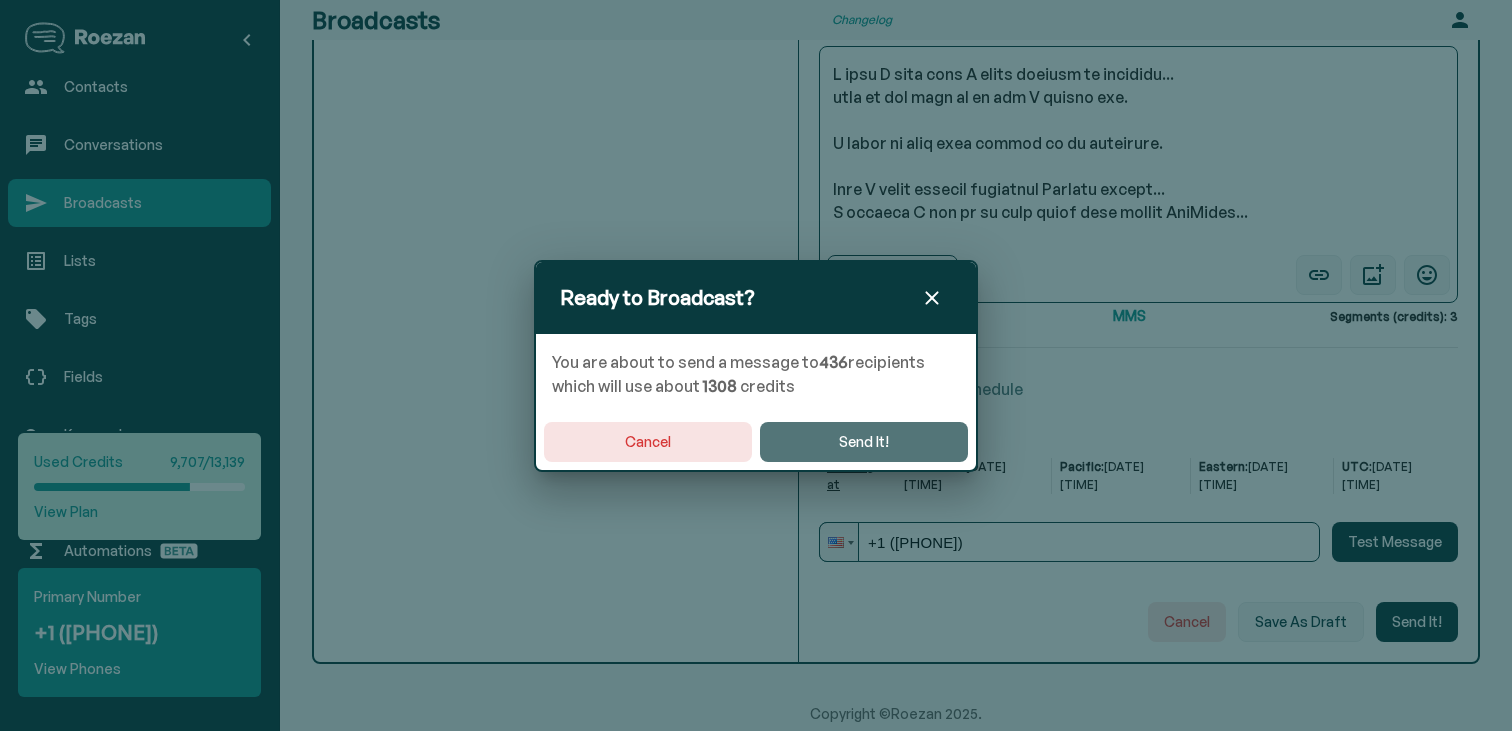 click on "Send It!" at bounding box center [864, 442] 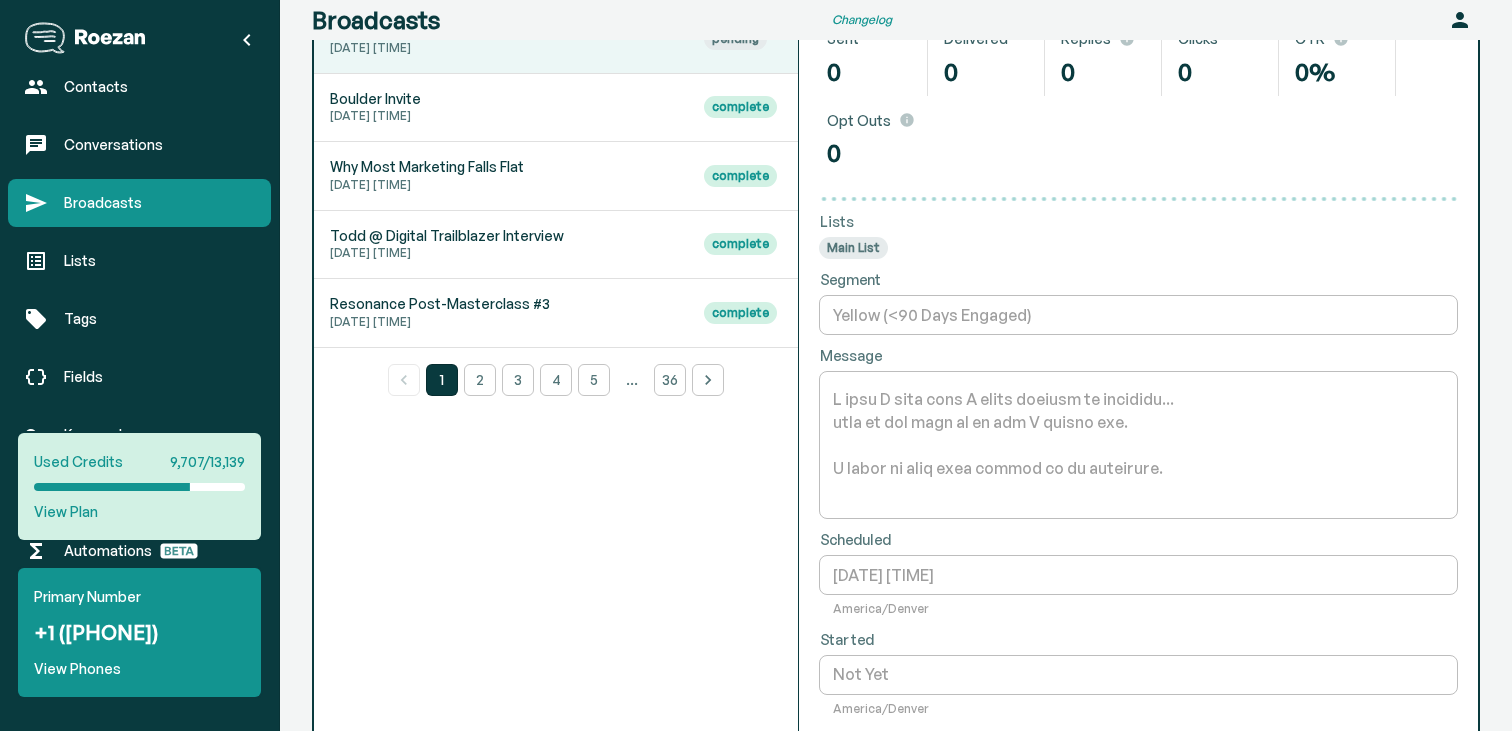 scroll, scrollTop: 299, scrollLeft: 0, axis: vertical 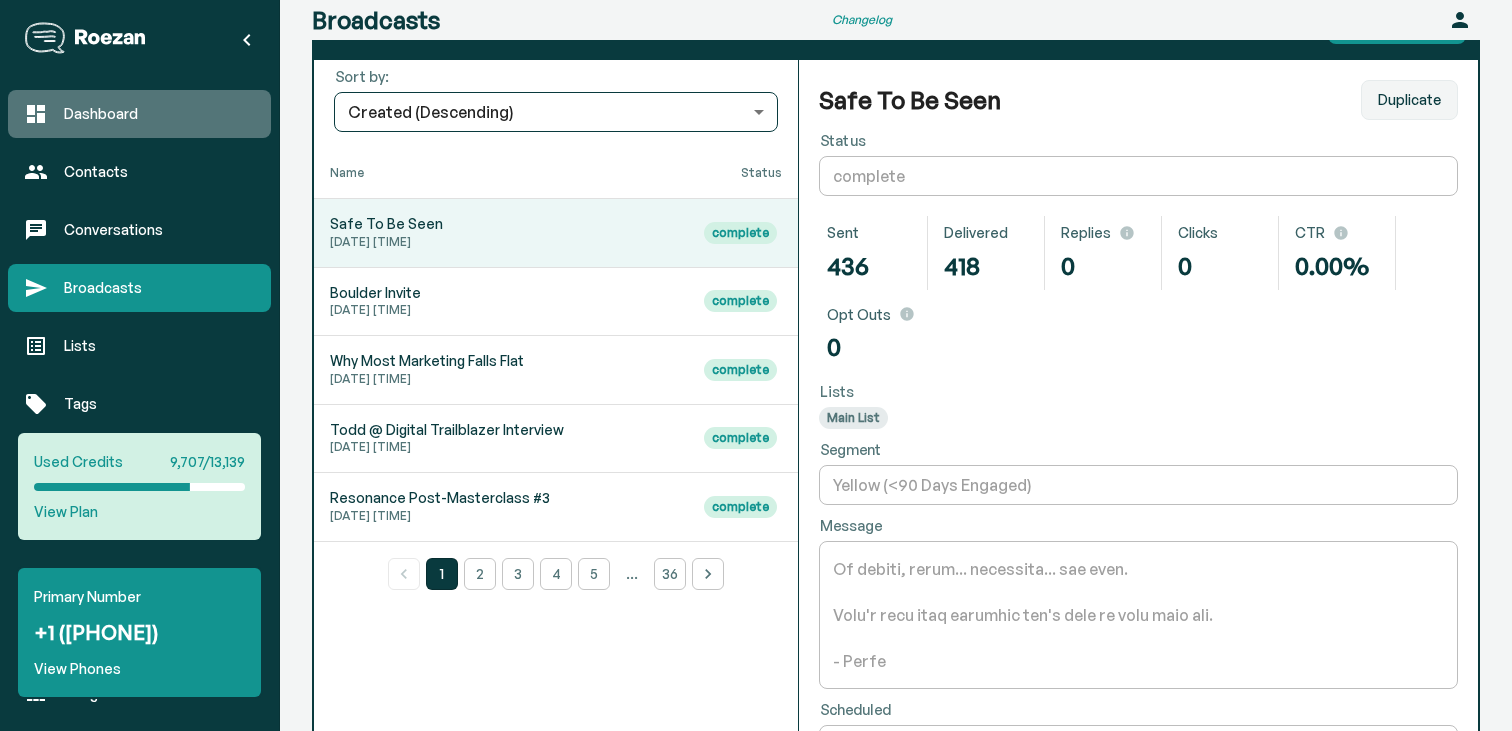 click on "Dashboard" at bounding box center [139, 114] 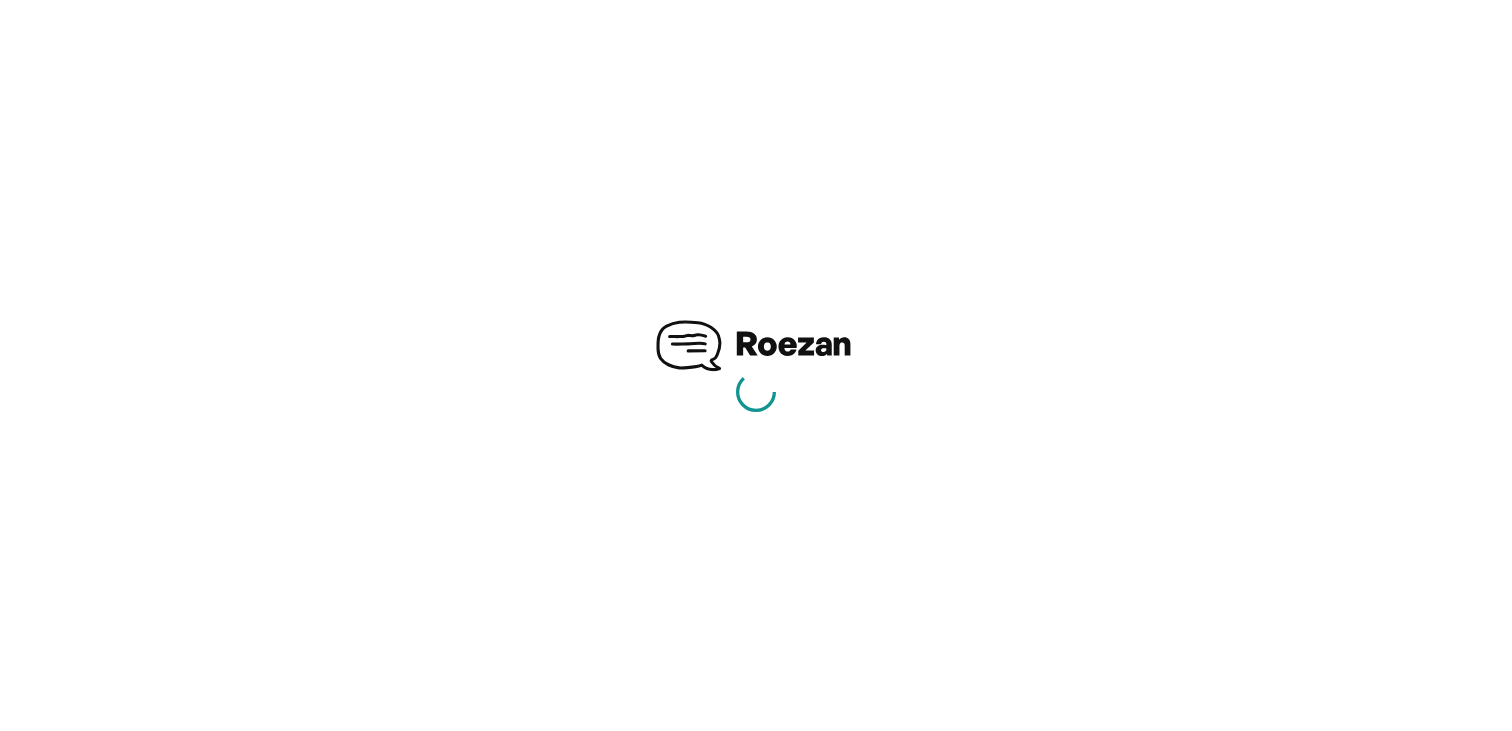 scroll, scrollTop: 118, scrollLeft: 0, axis: vertical 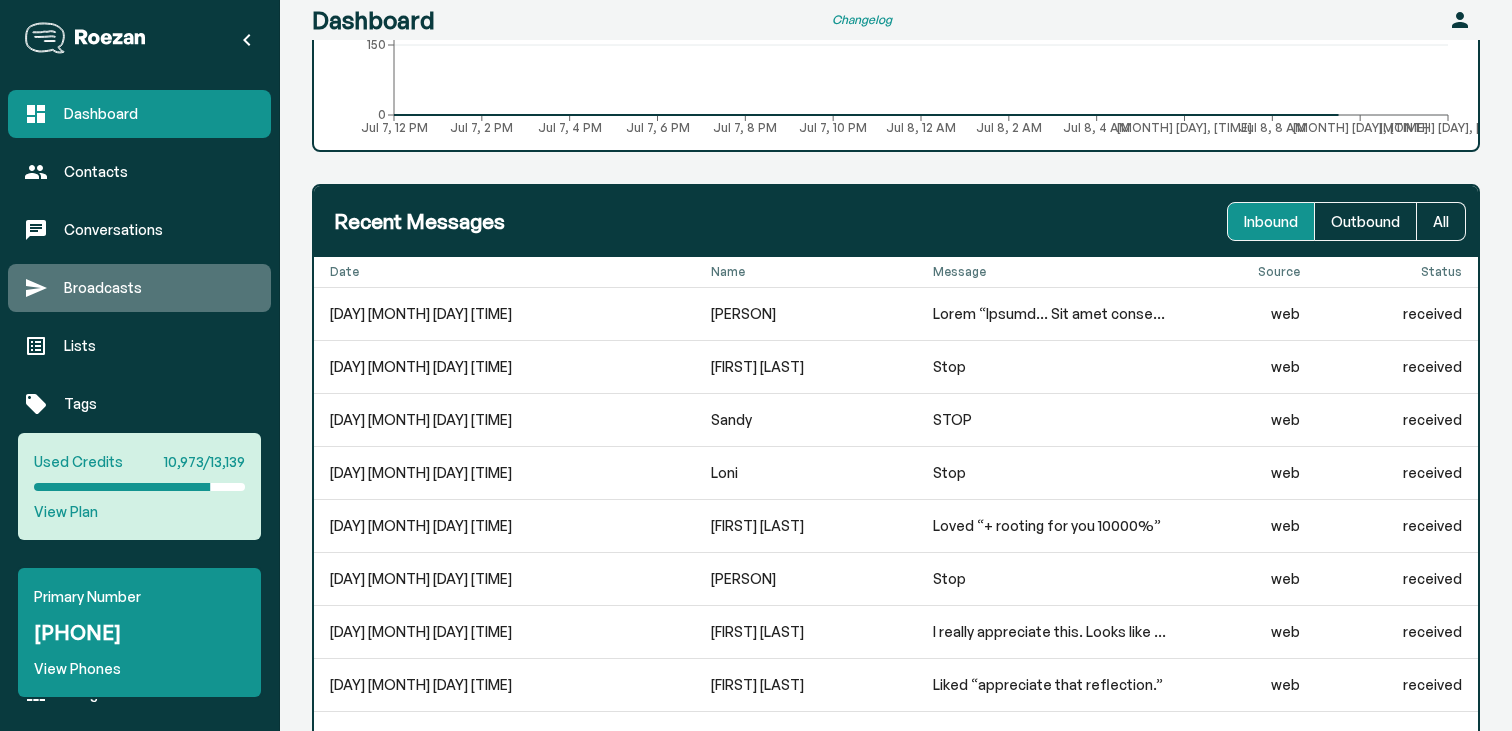 click on "Broadcasts" at bounding box center (159, 288) 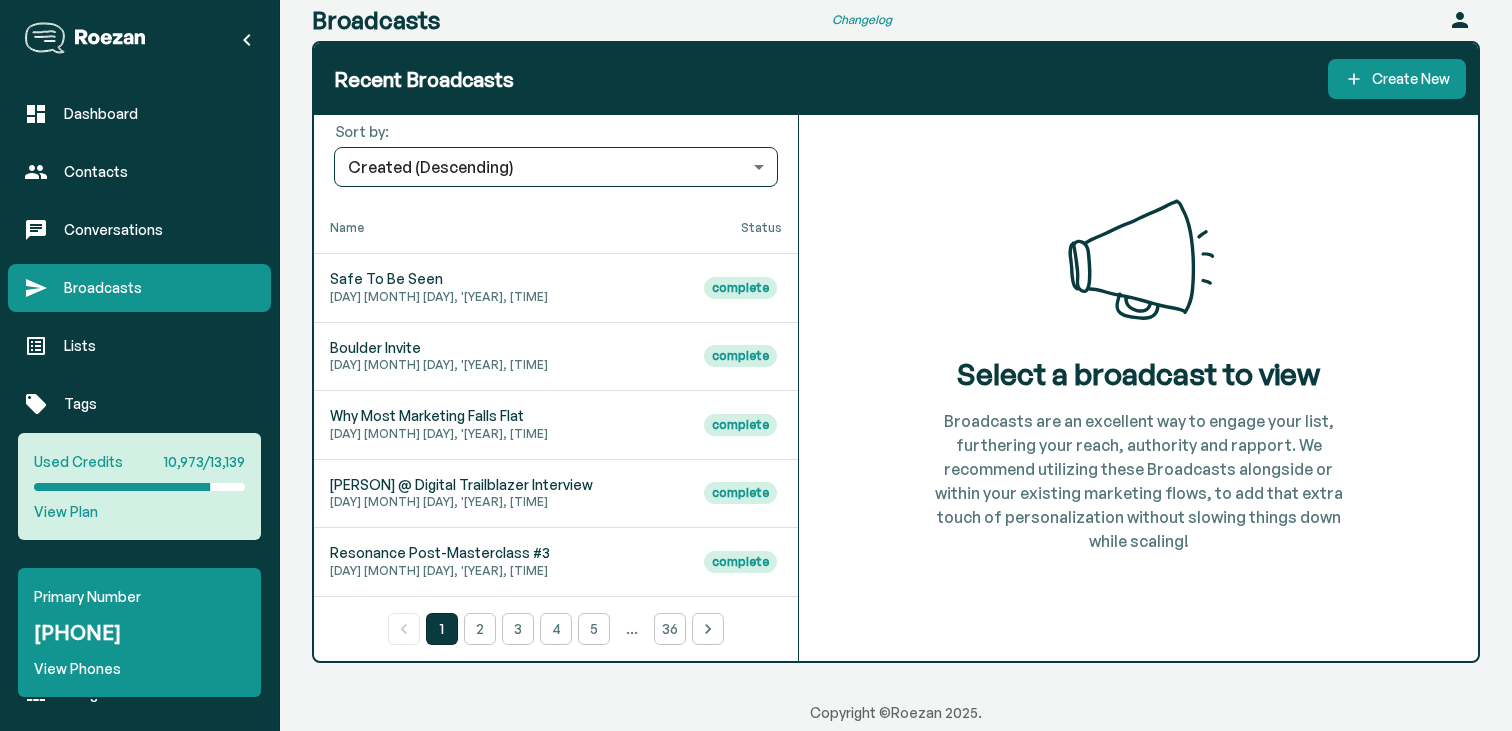 scroll, scrollTop: 62, scrollLeft: 0, axis: vertical 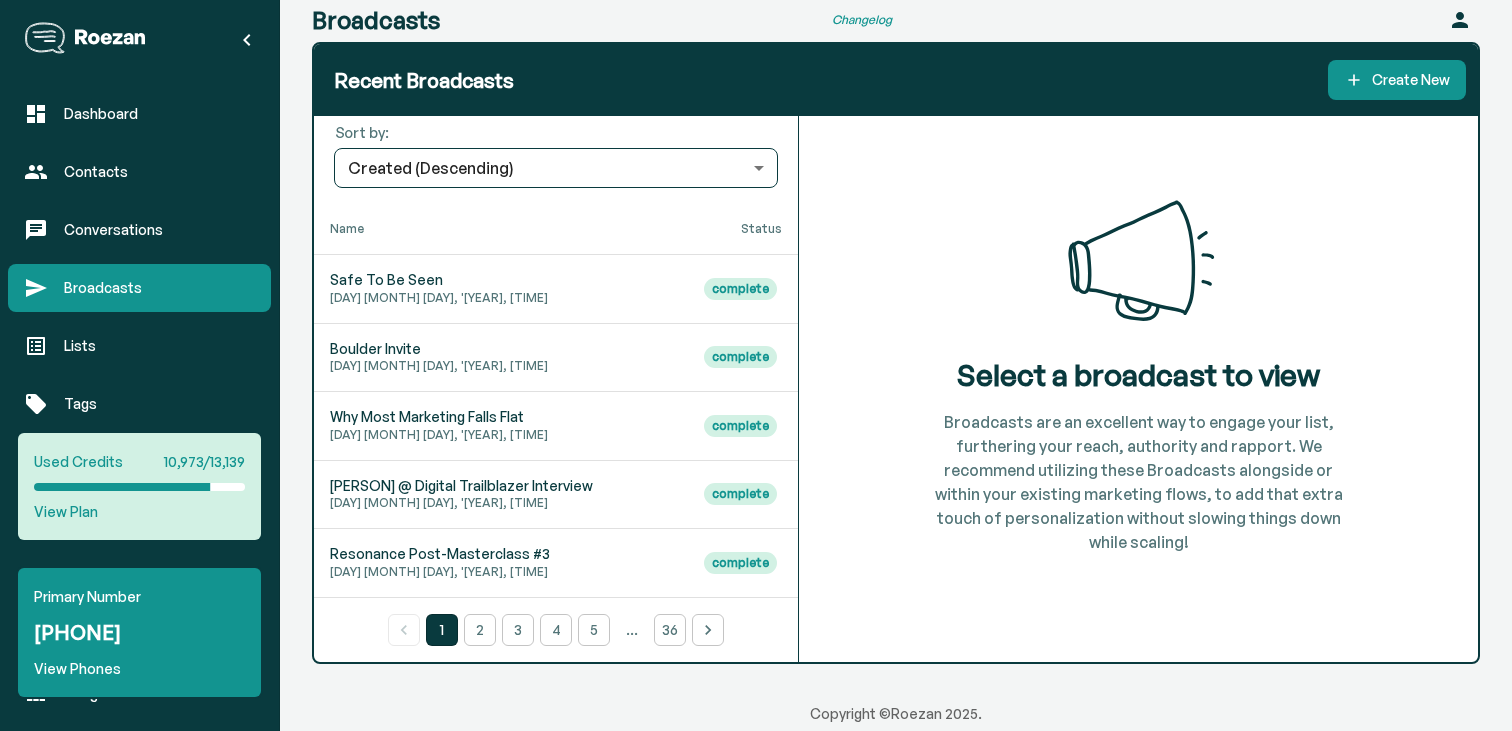 click on "[DATE] [TIME]" at bounding box center (439, 298) 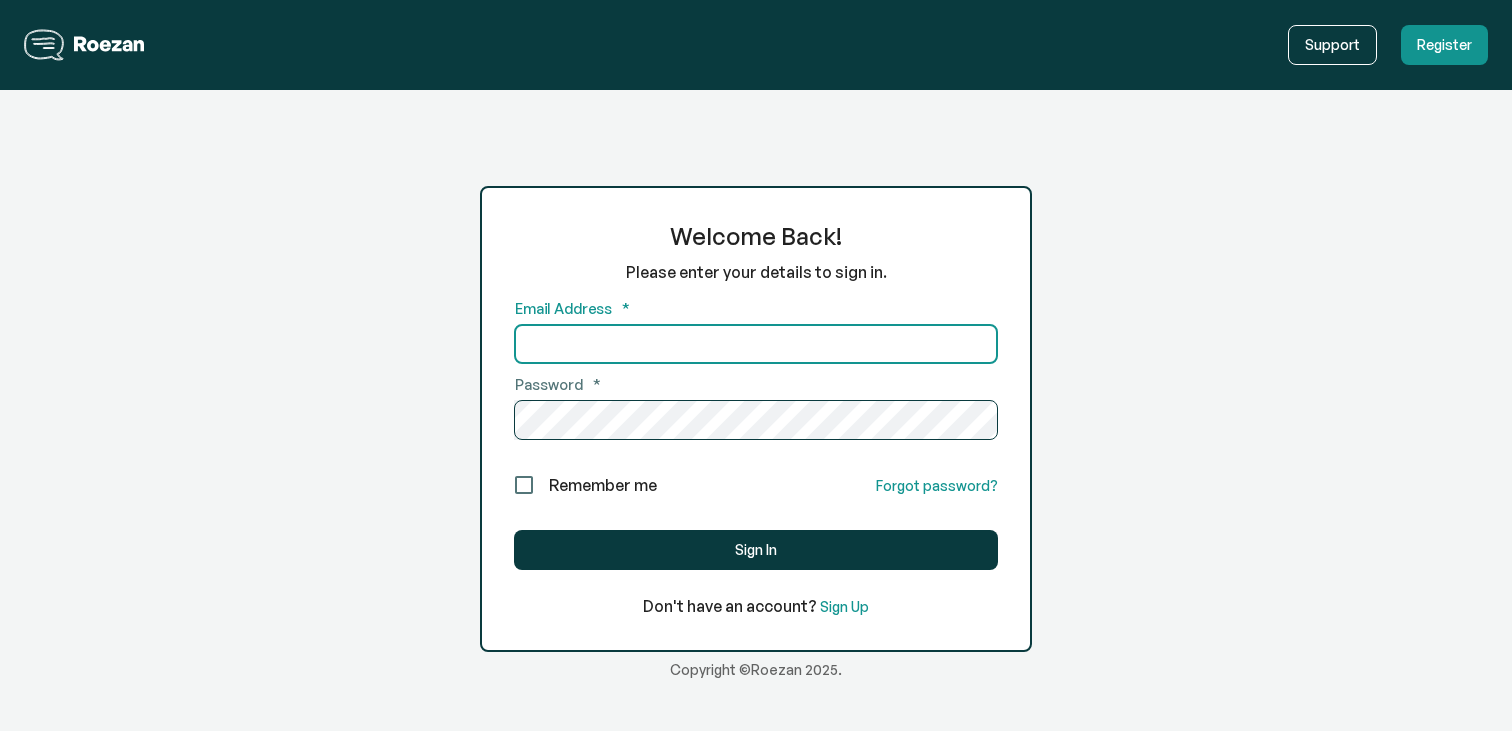 scroll, scrollTop: 0, scrollLeft: 0, axis: both 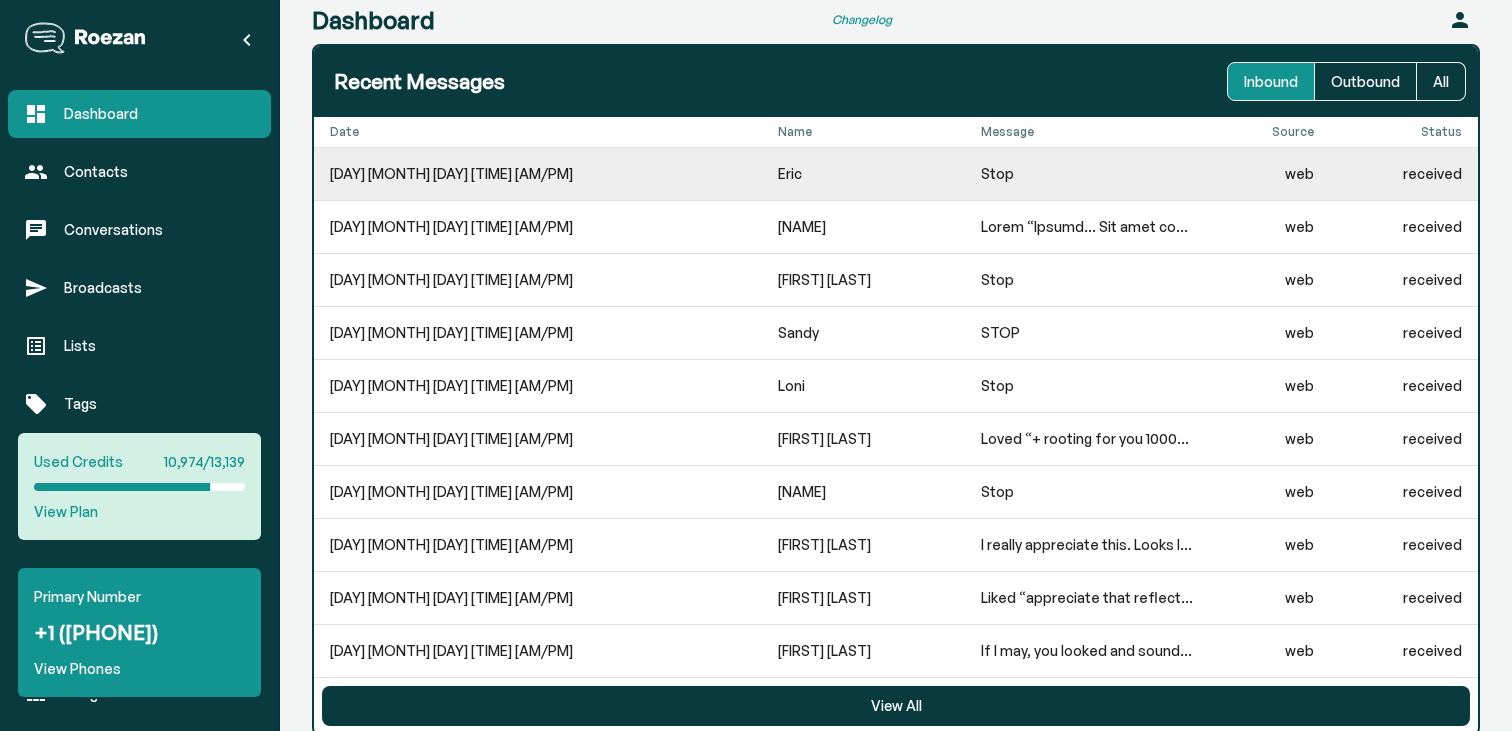 click on "Eric" at bounding box center [863, 174] 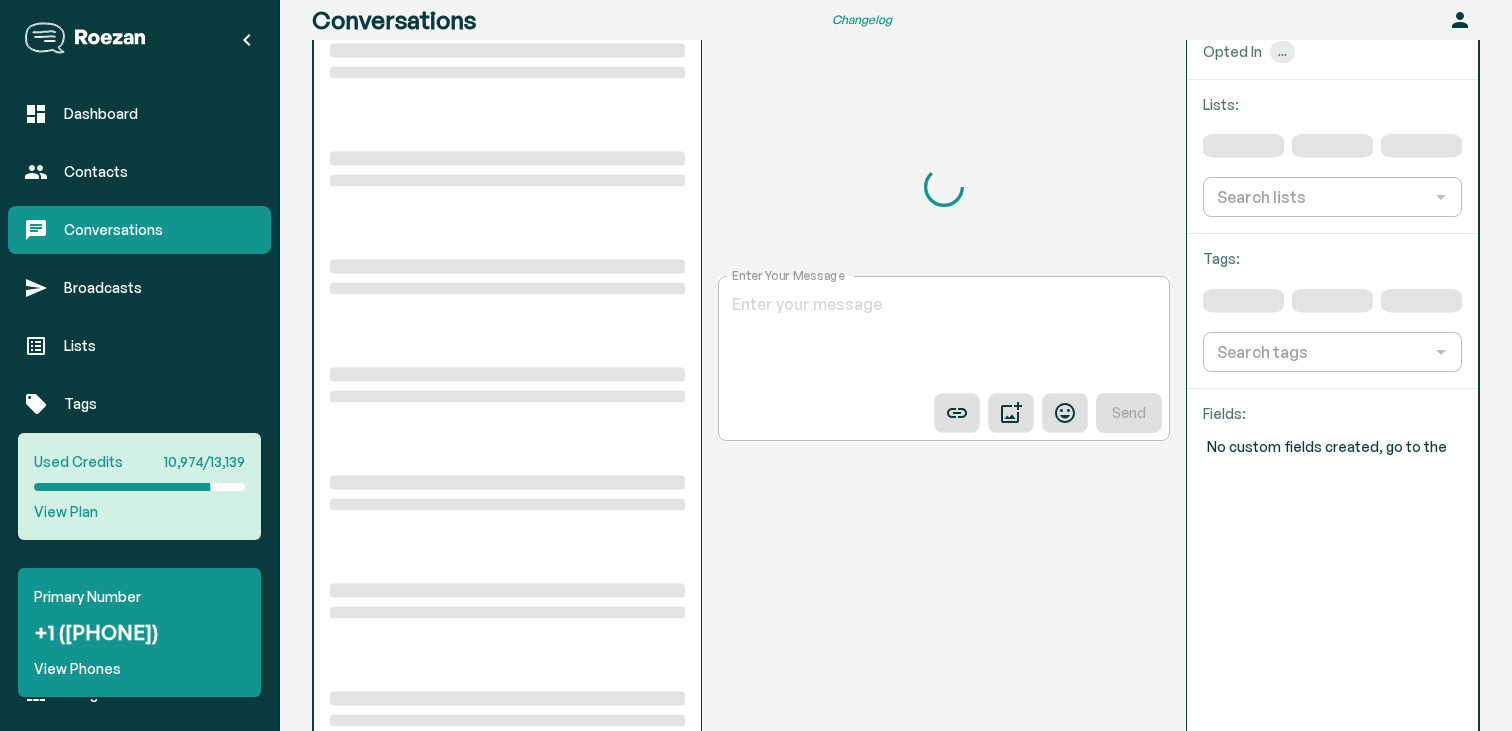 scroll, scrollTop: 222, scrollLeft: 0, axis: vertical 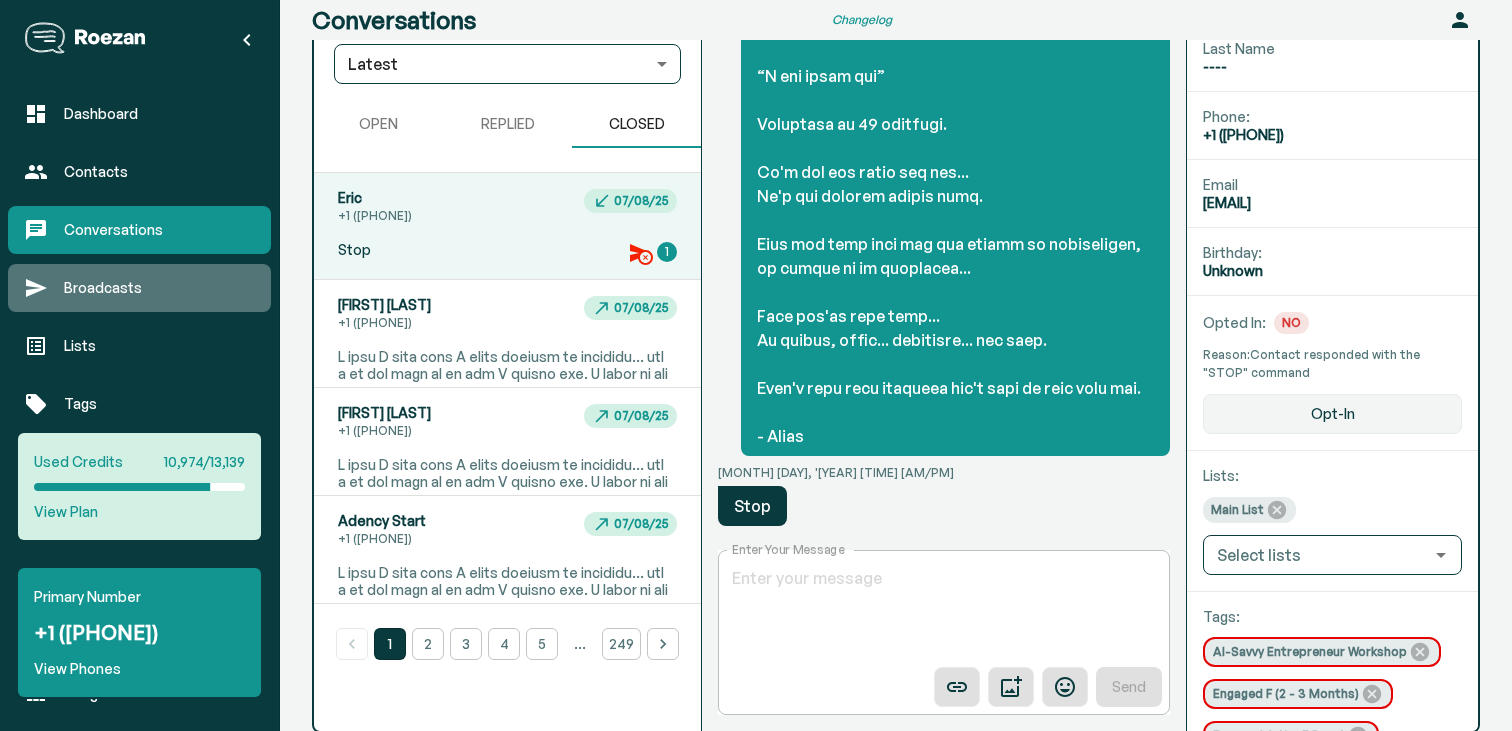 click on "Broadcasts" at bounding box center [159, 288] 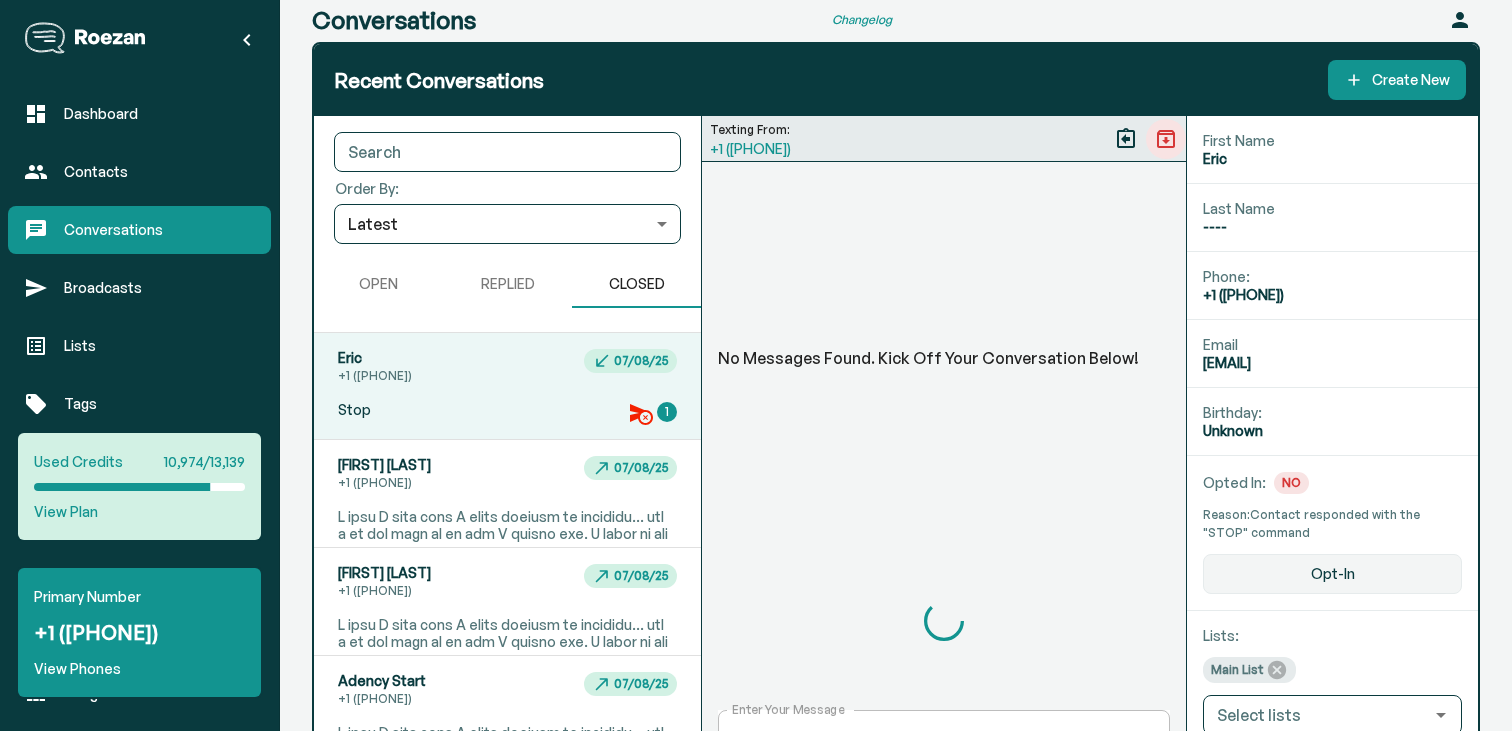 scroll, scrollTop: 222, scrollLeft: 0, axis: vertical 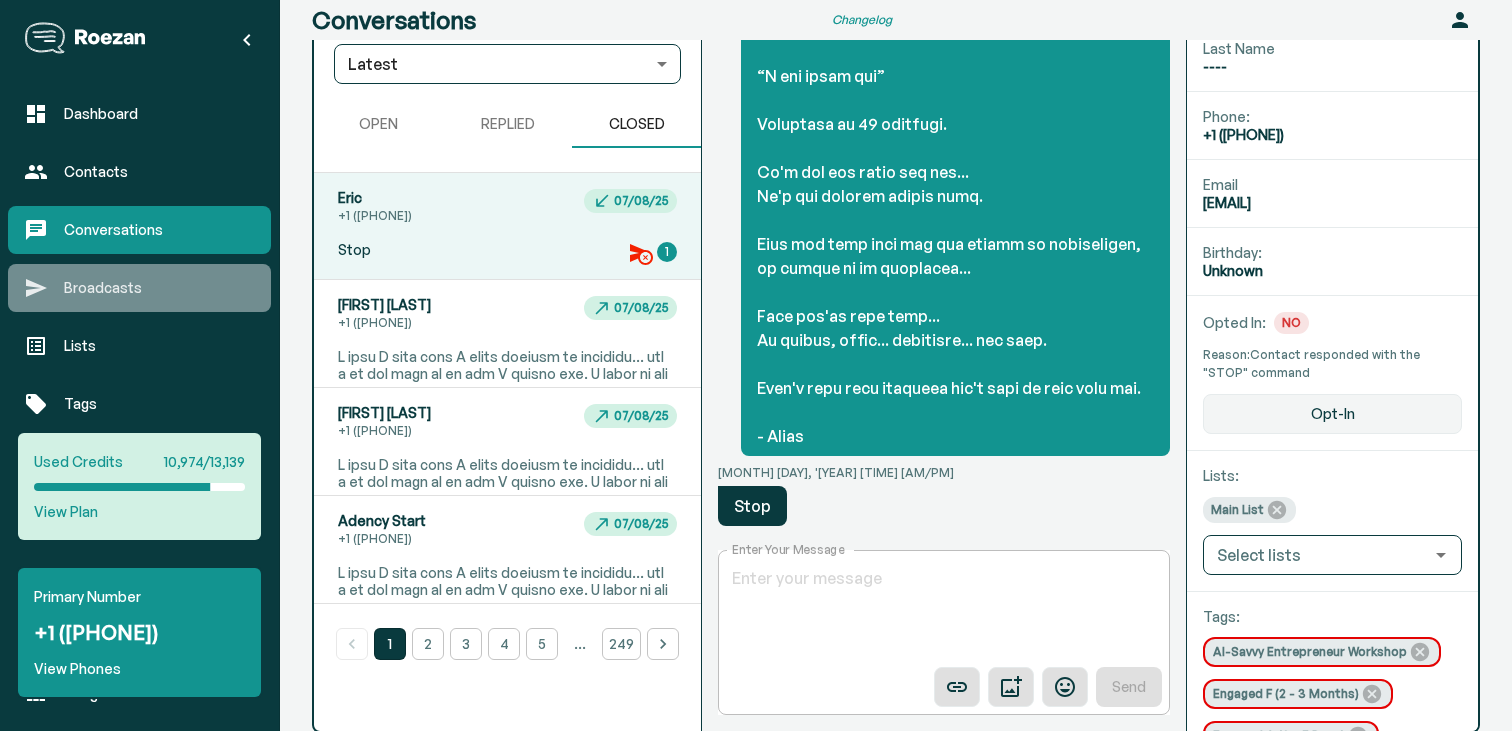 click on "Broadcasts" at bounding box center [159, 288] 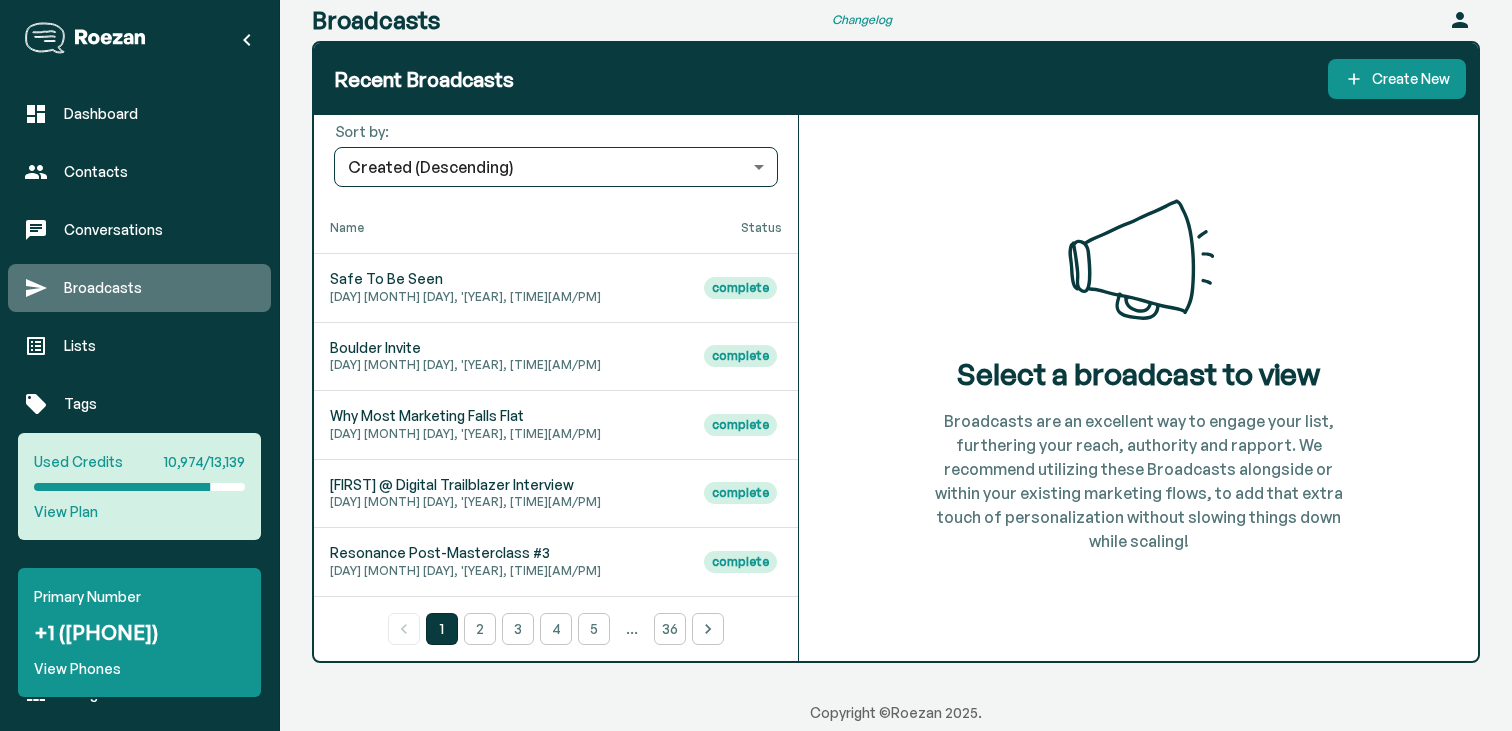 scroll, scrollTop: 62, scrollLeft: 0, axis: vertical 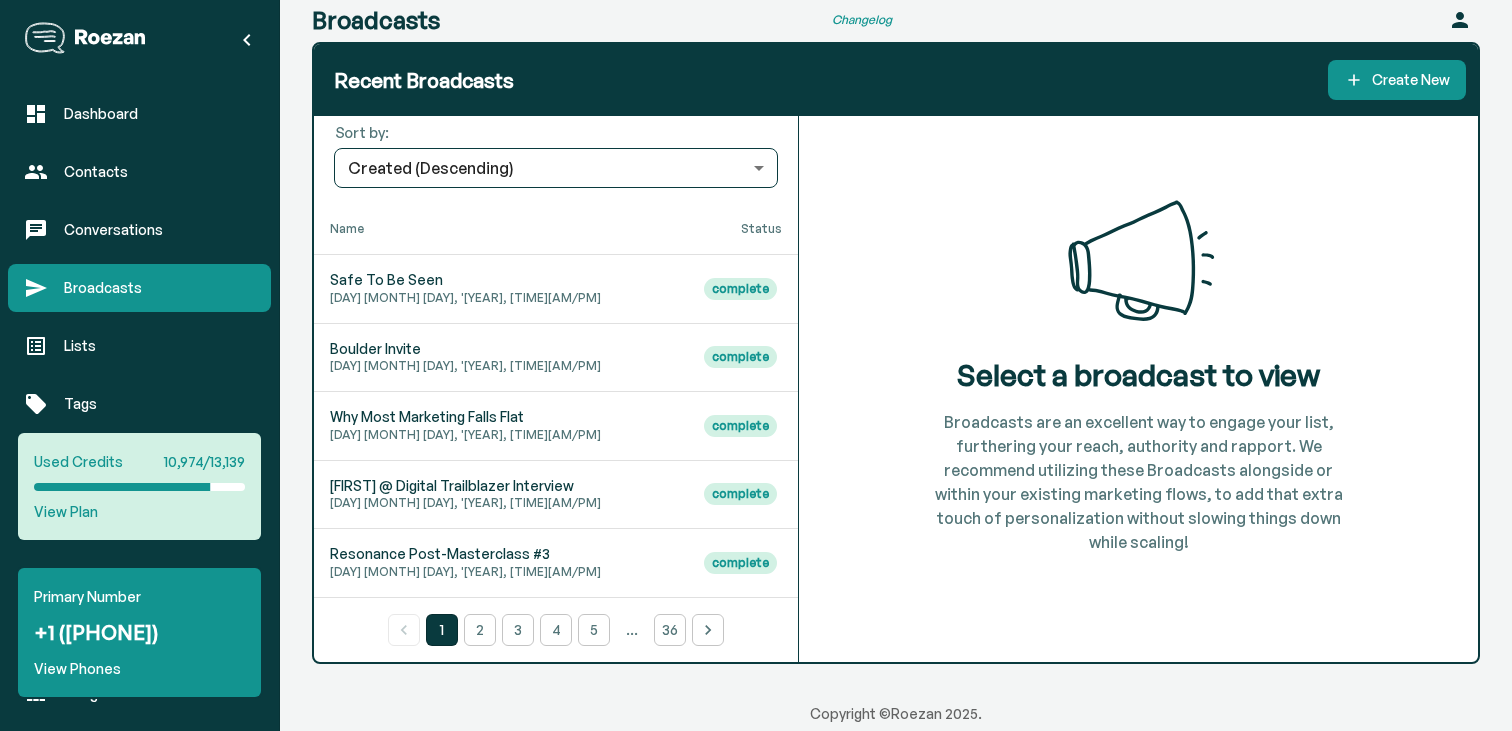 click on "Safe To Be Seen [DAY] [MONTH] [DAY], '[YEAR], [TIME][AM/PM]" at bounding box center (501, 289) 